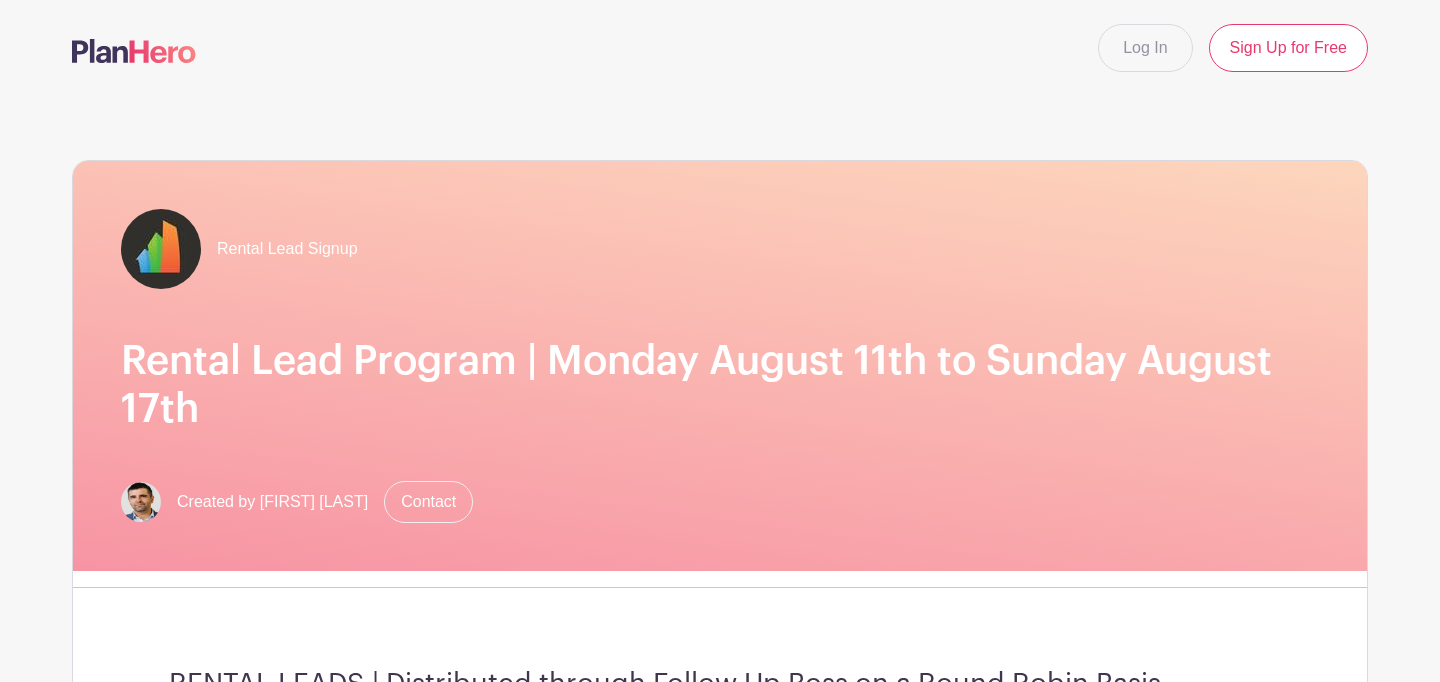 scroll, scrollTop: 366, scrollLeft: 0, axis: vertical 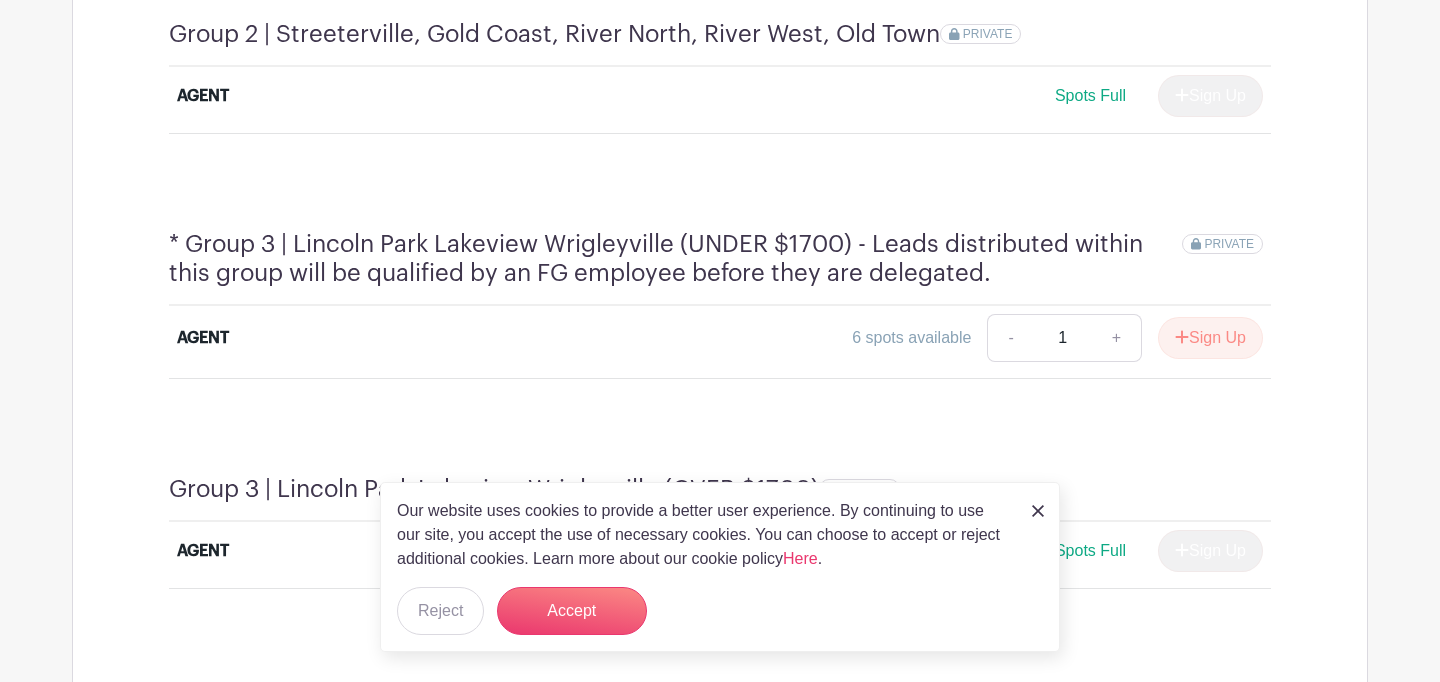click at bounding box center (1038, 511) 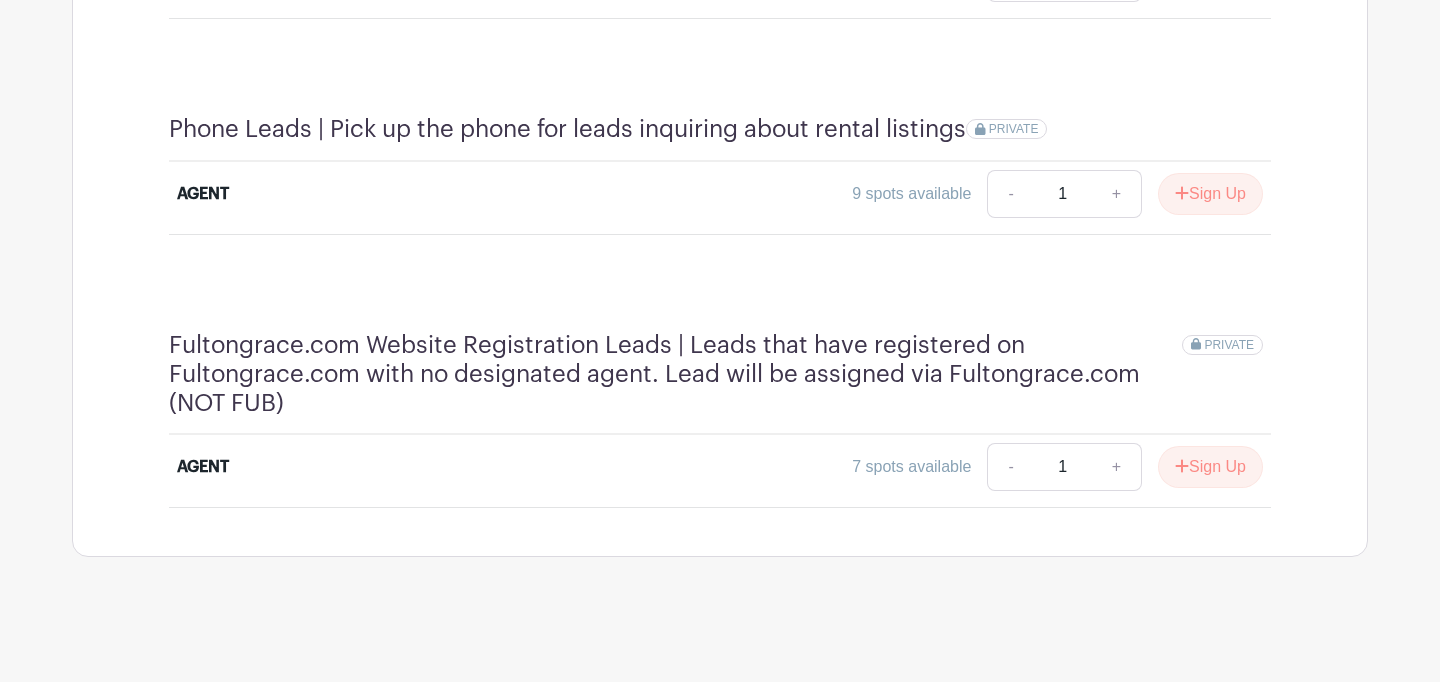 scroll, scrollTop: 4576, scrollLeft: 0, axis: vertical 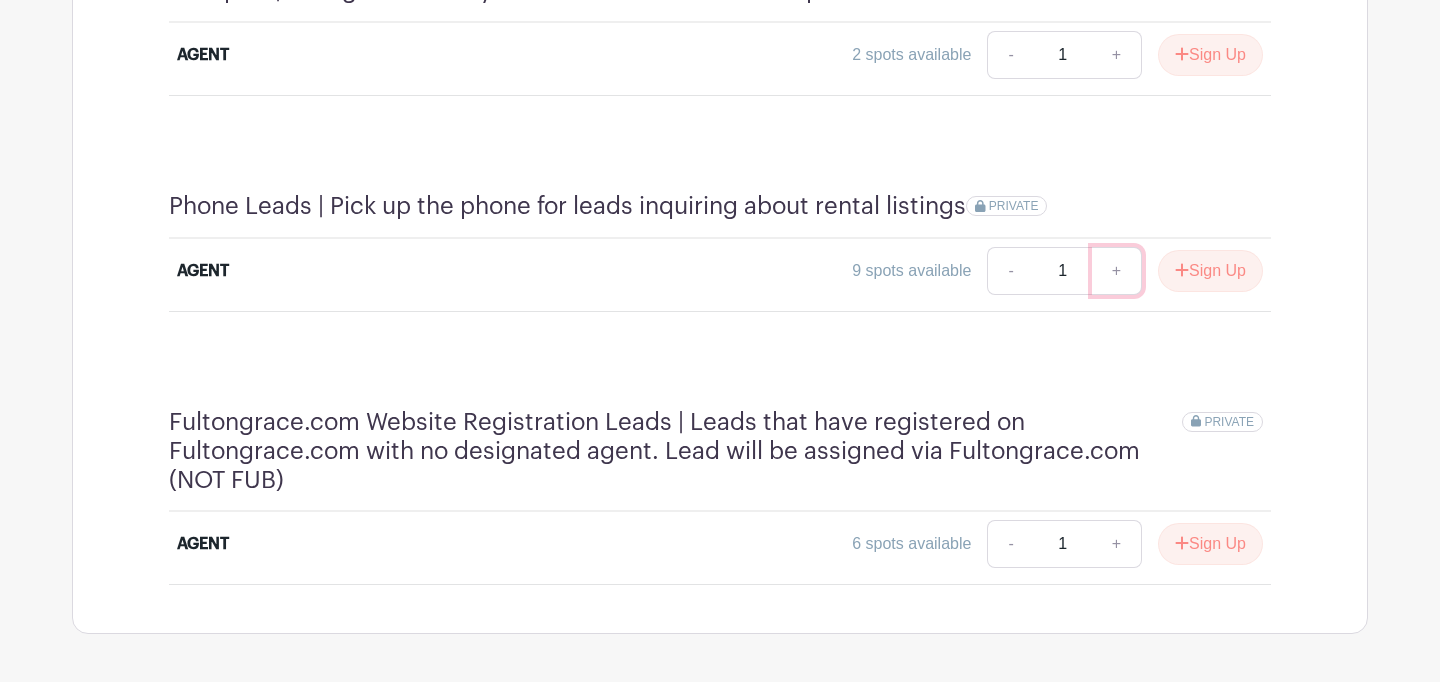 click on "+" at bounding box center [1117, 271] 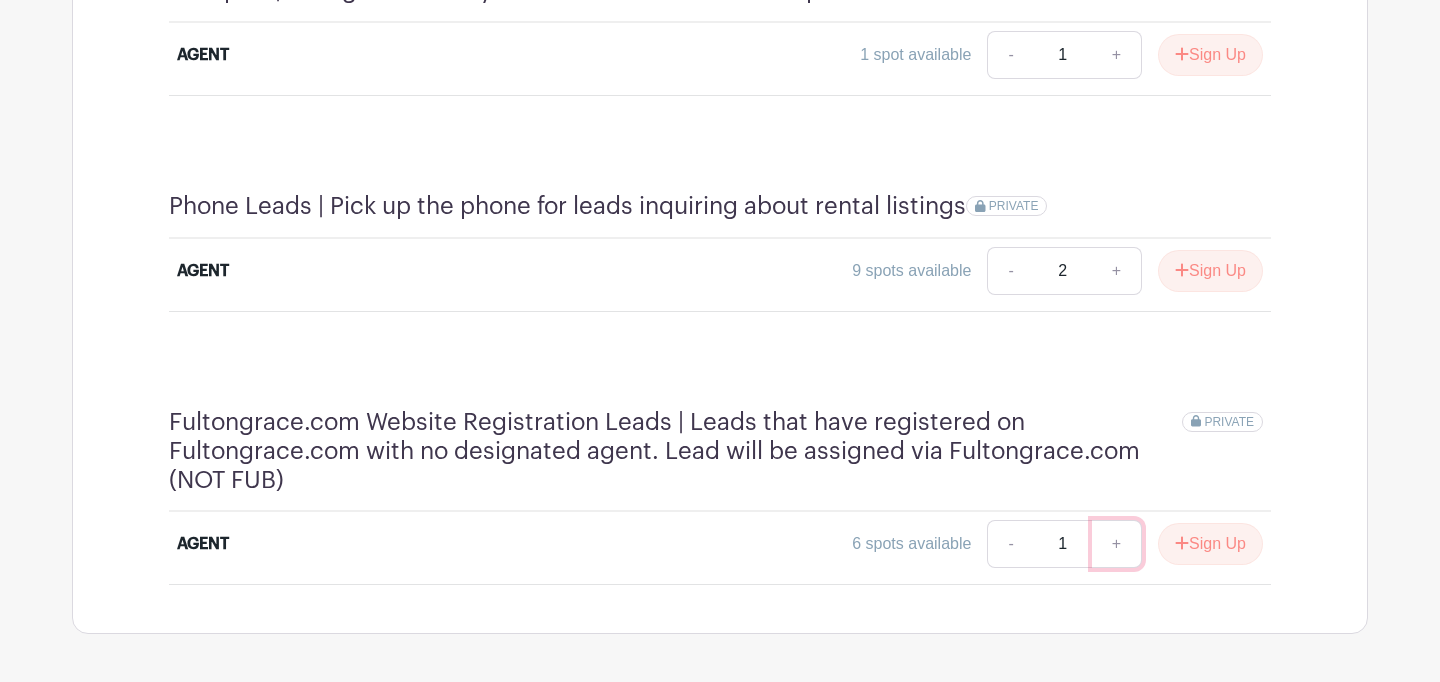 click on "+" at bounding box center [1117, 544] 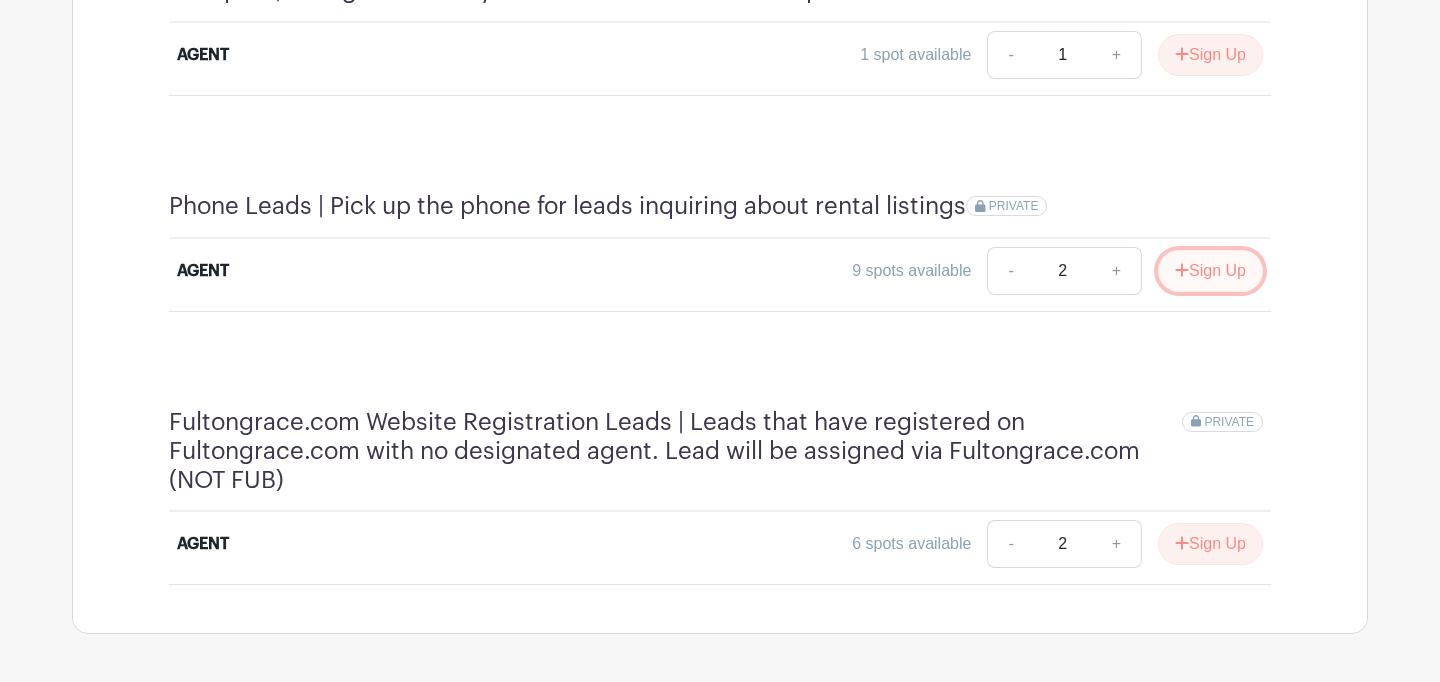 click on "Sign Up" at bounding box center [1210, 271] 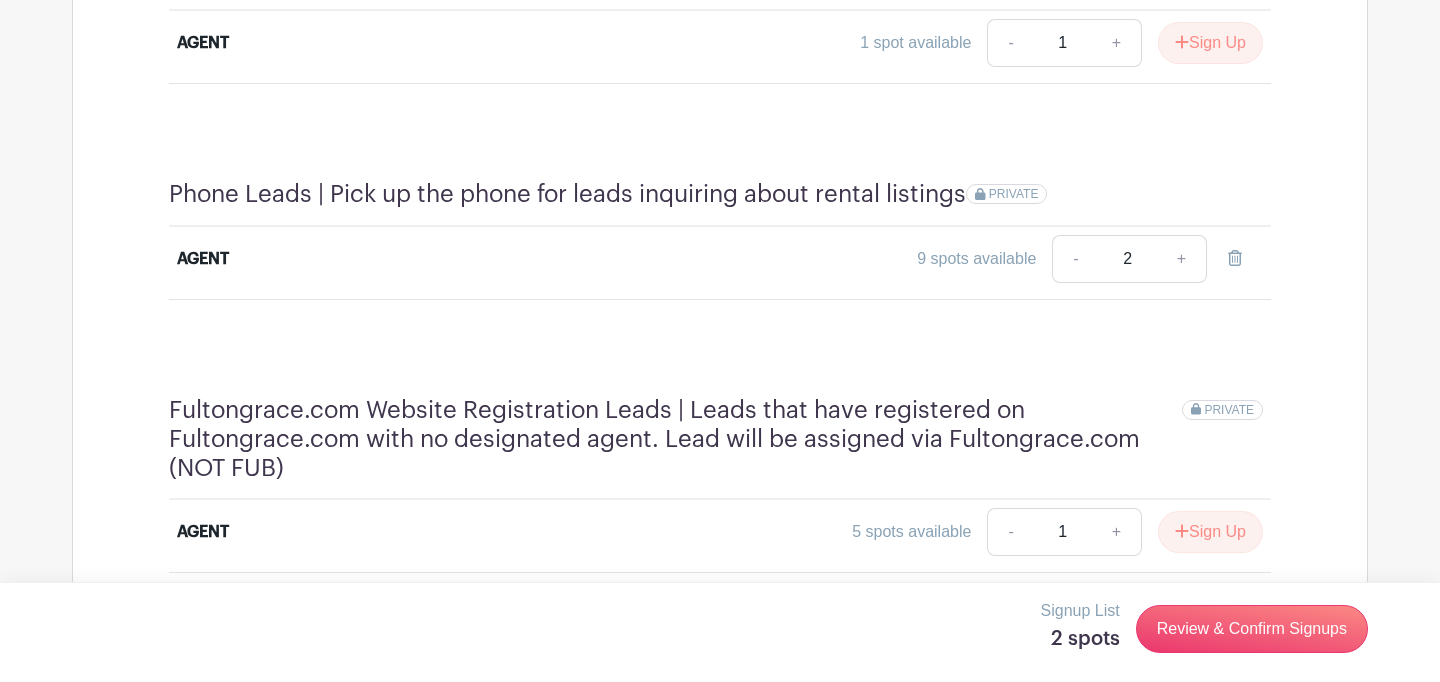 scroll, scrollTop: 4564, scrollLeft: 0, axis: vertical 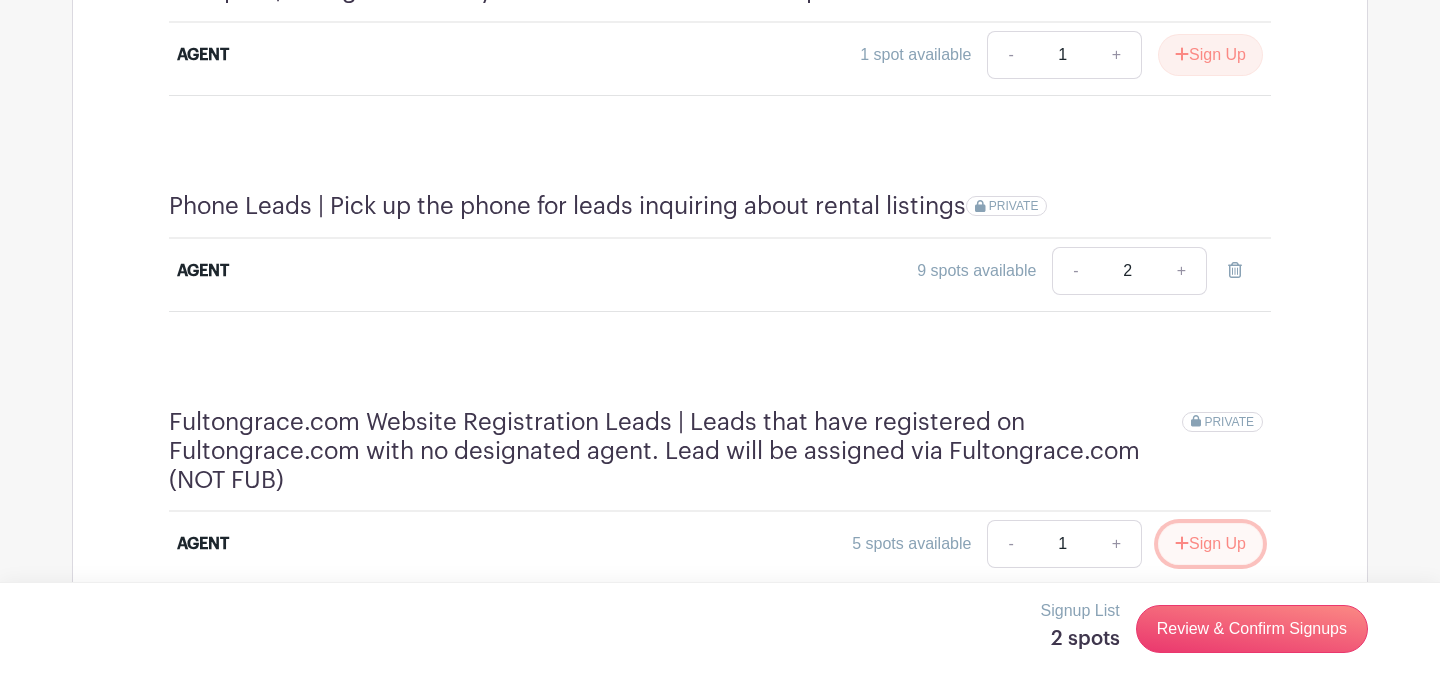 click on "Sign Up" at bounding box center [1210, 544] 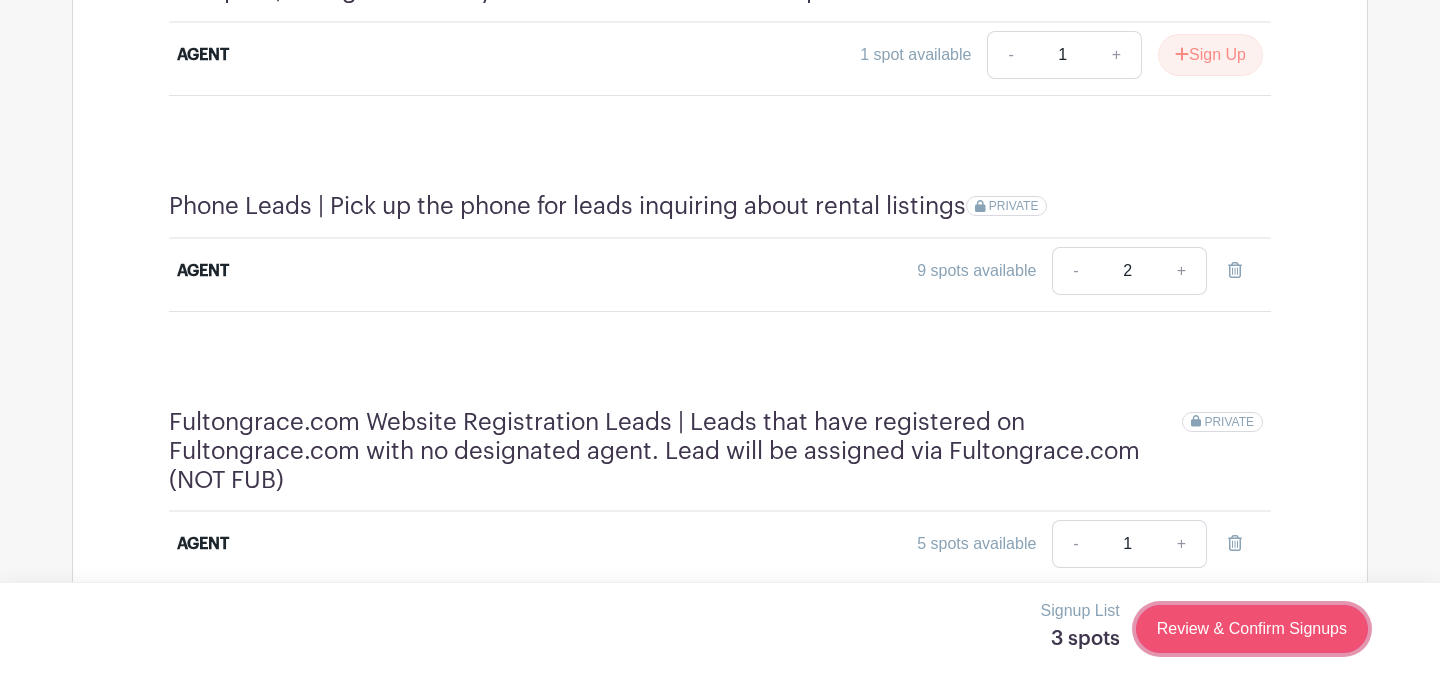 click on "Review & Confirm Signups" at bounding box center [1252, 629] 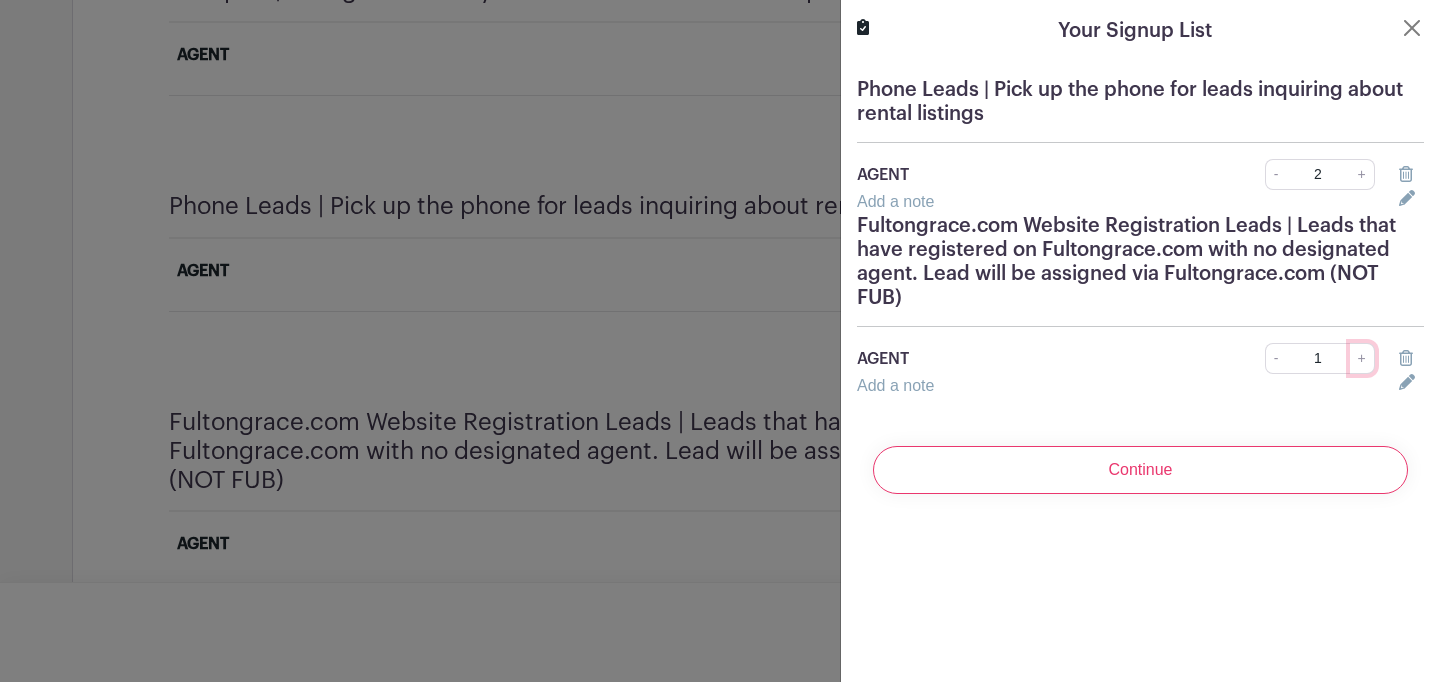 click on "+" at bounding box center [1362, 358] 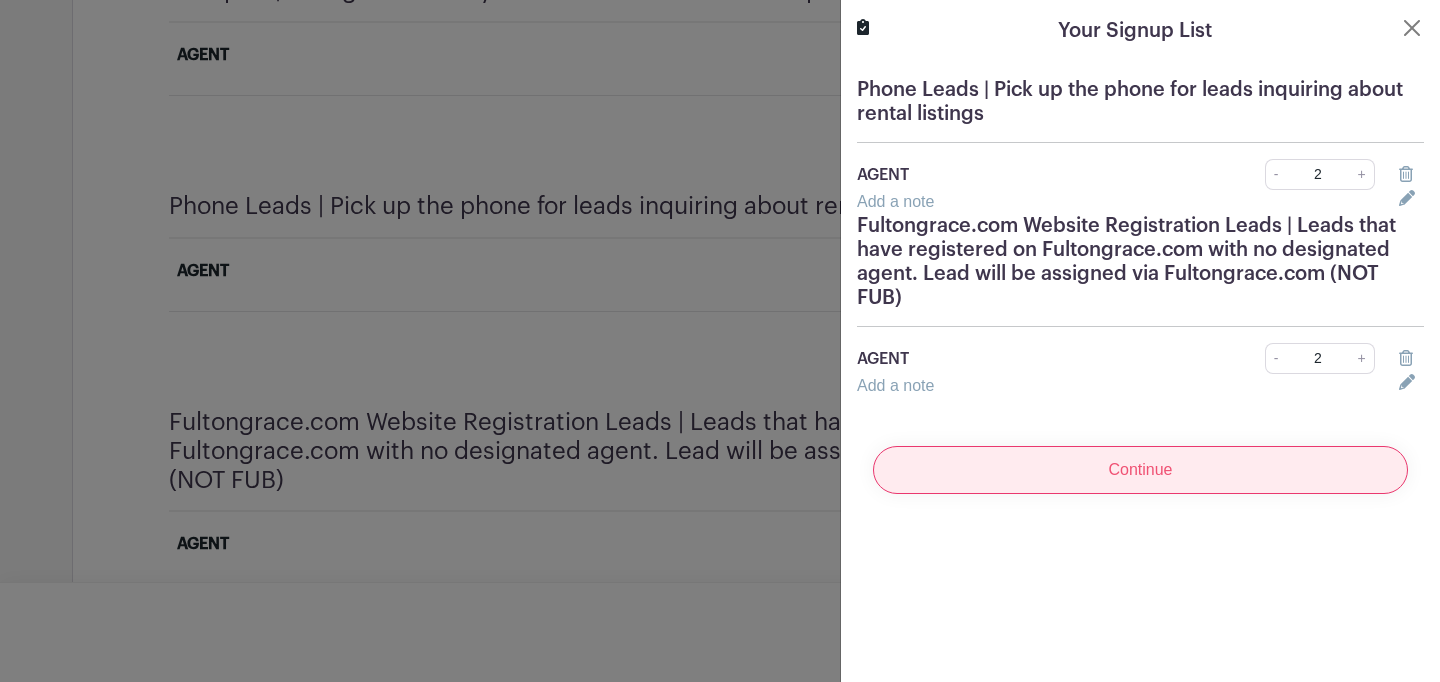 click on "Continue" at bounding box center [1140, 470] 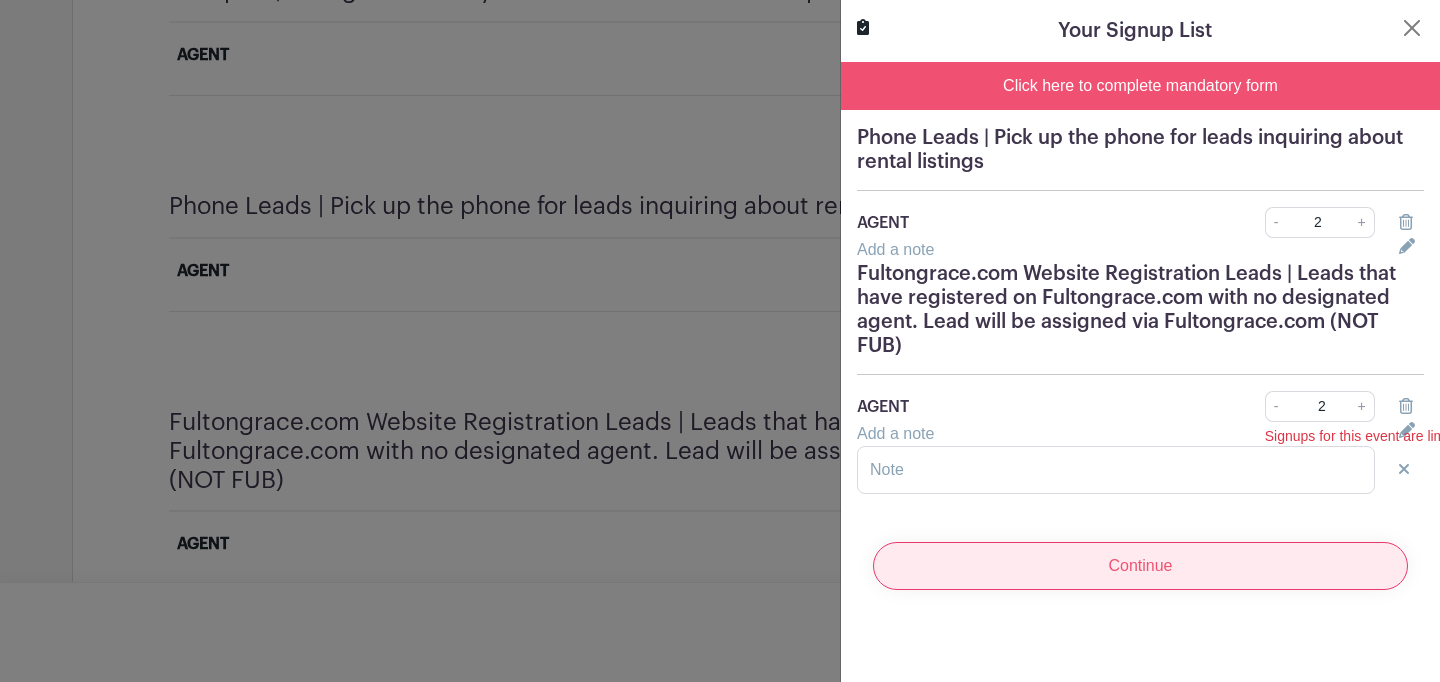 click on "Continue" at bounding box center [1140, 566] 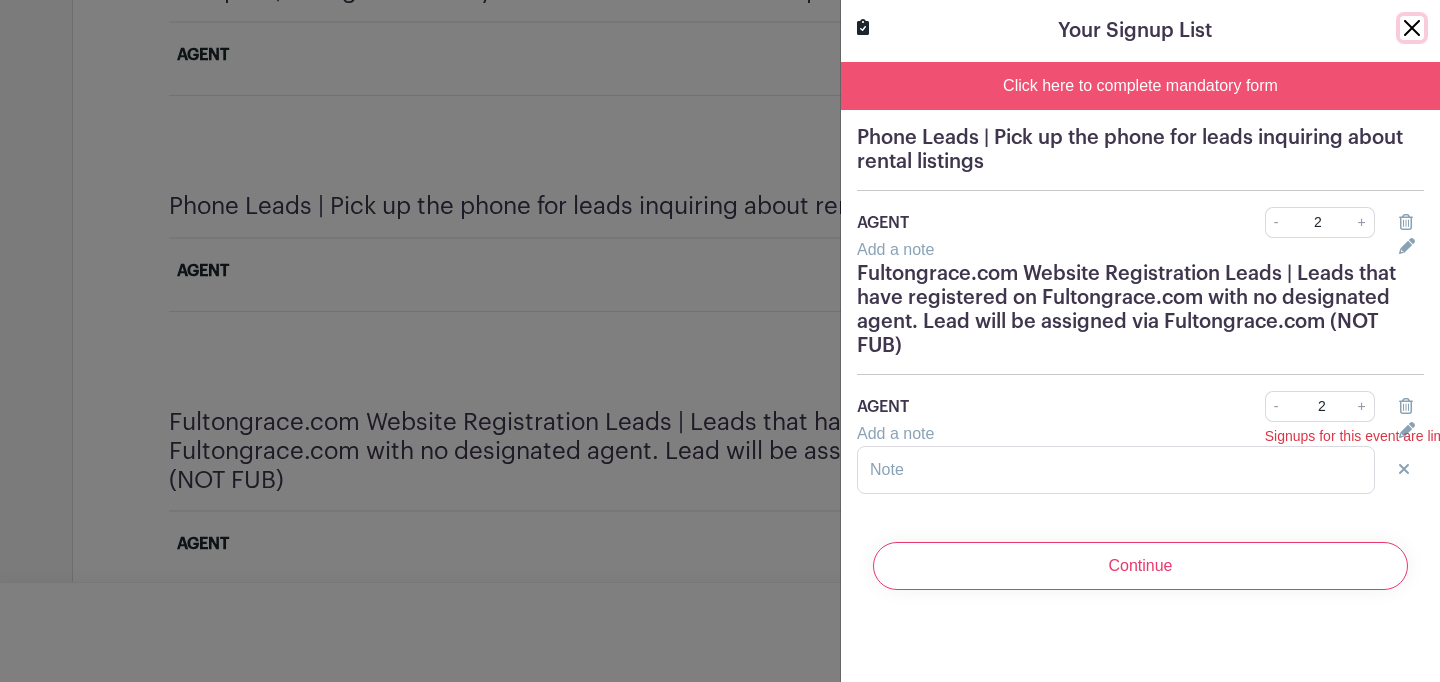 click at bounding box center [1412, 28] 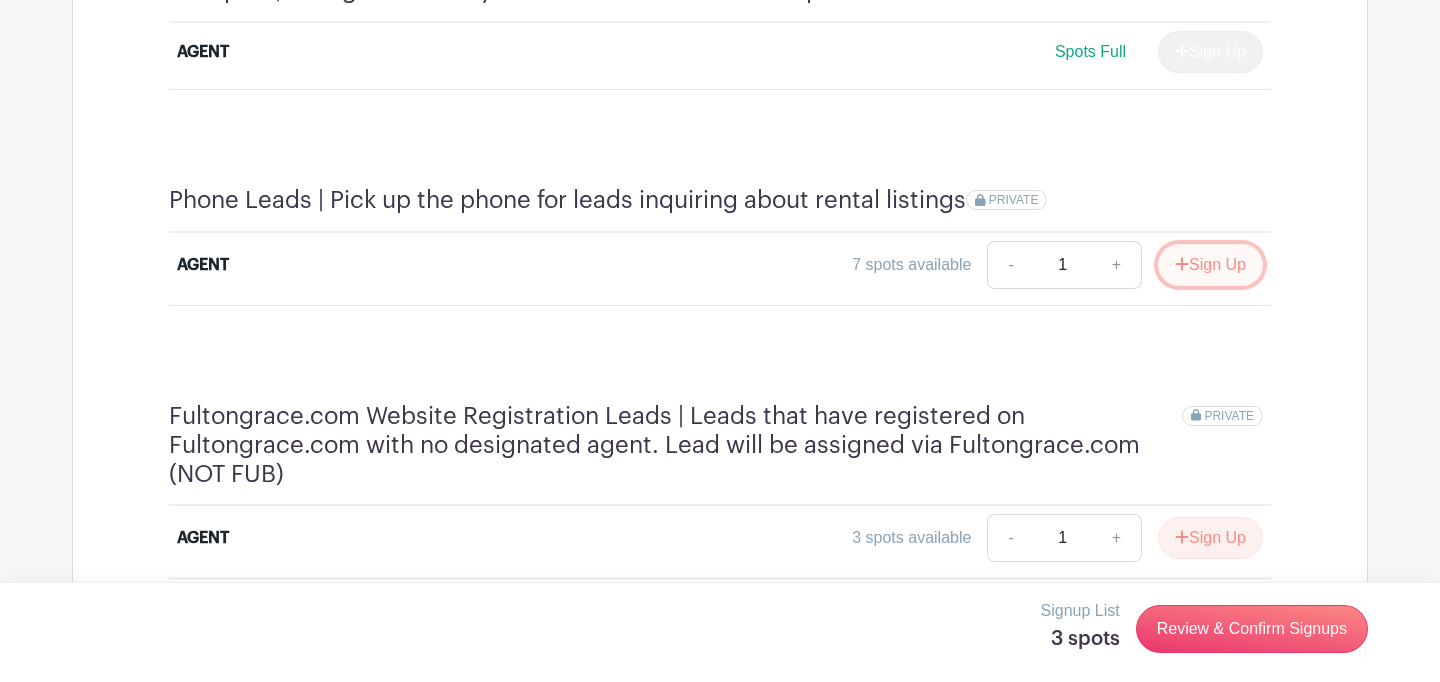 click on "Sign Up" at bounding box center (1210, 265) 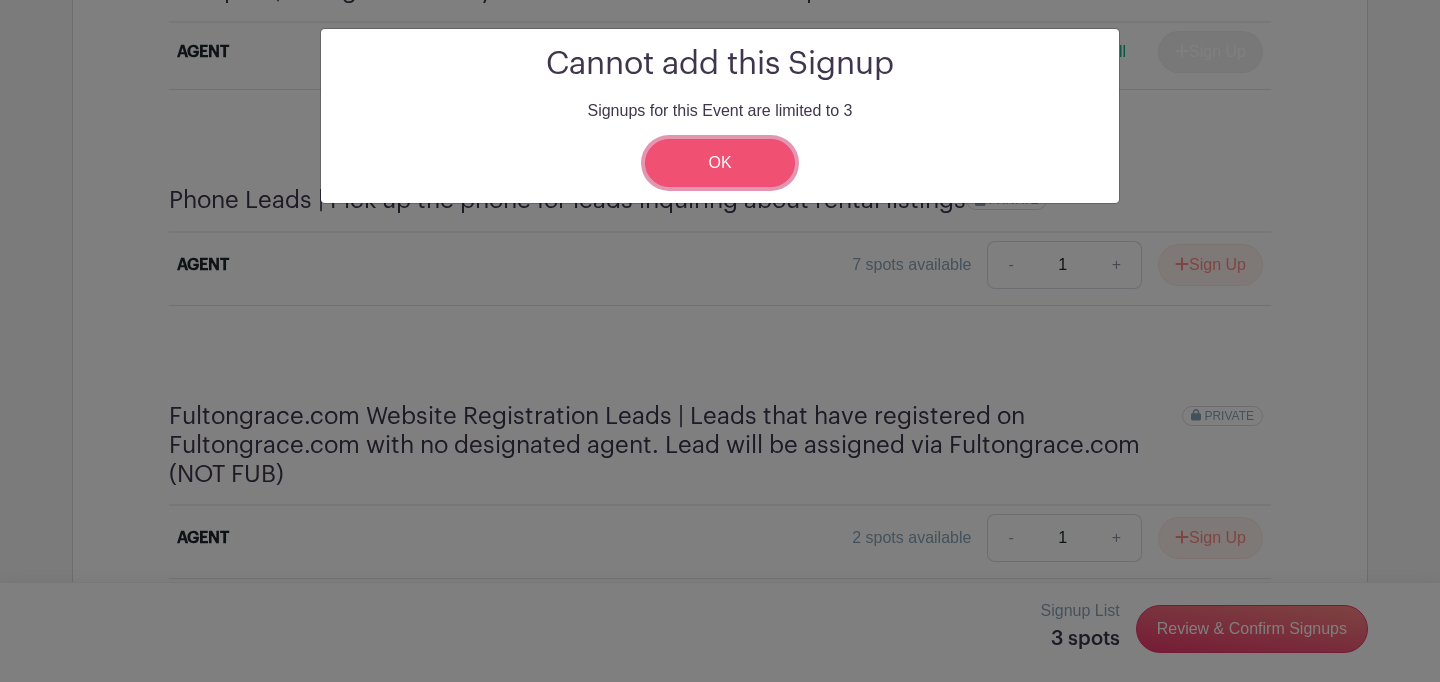 click on "OK" at bounding box center (720, 163) 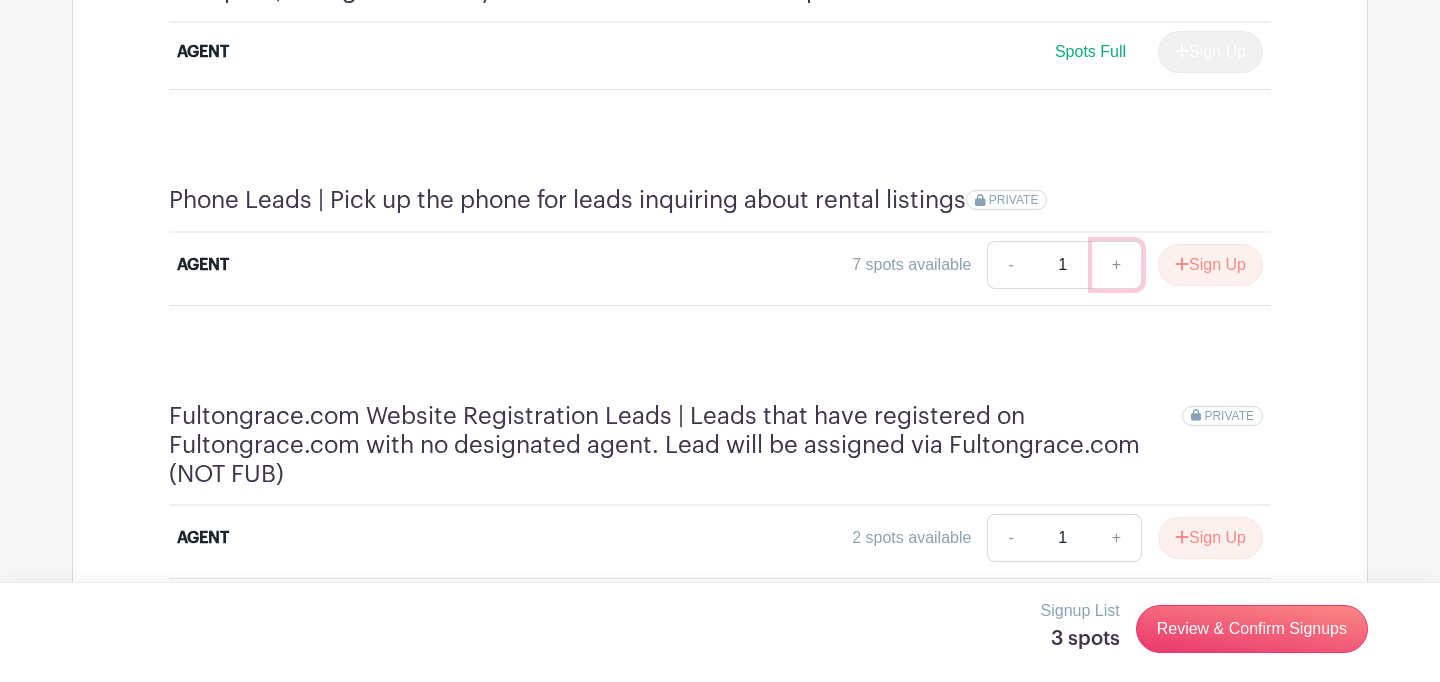 click on "+" at bounding box center (1117, 265) 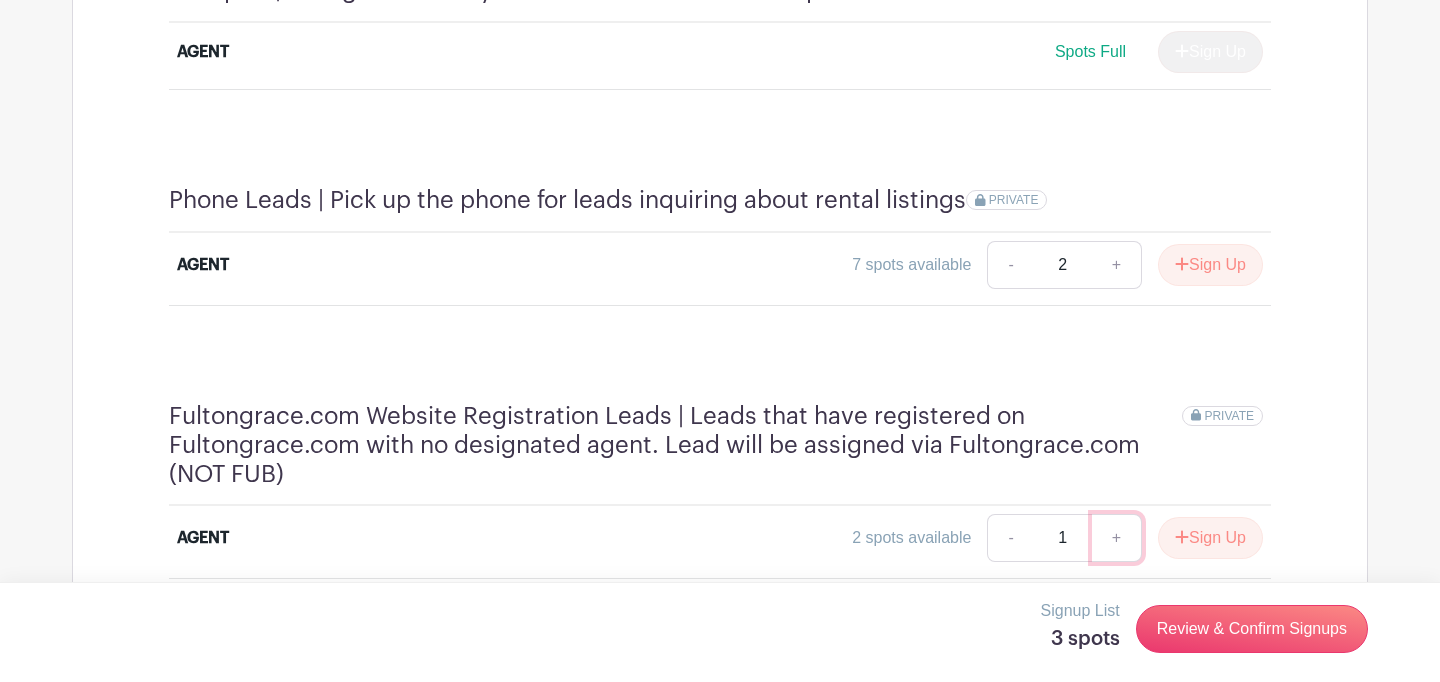 click on "+" at bounding box center [1117, 538] 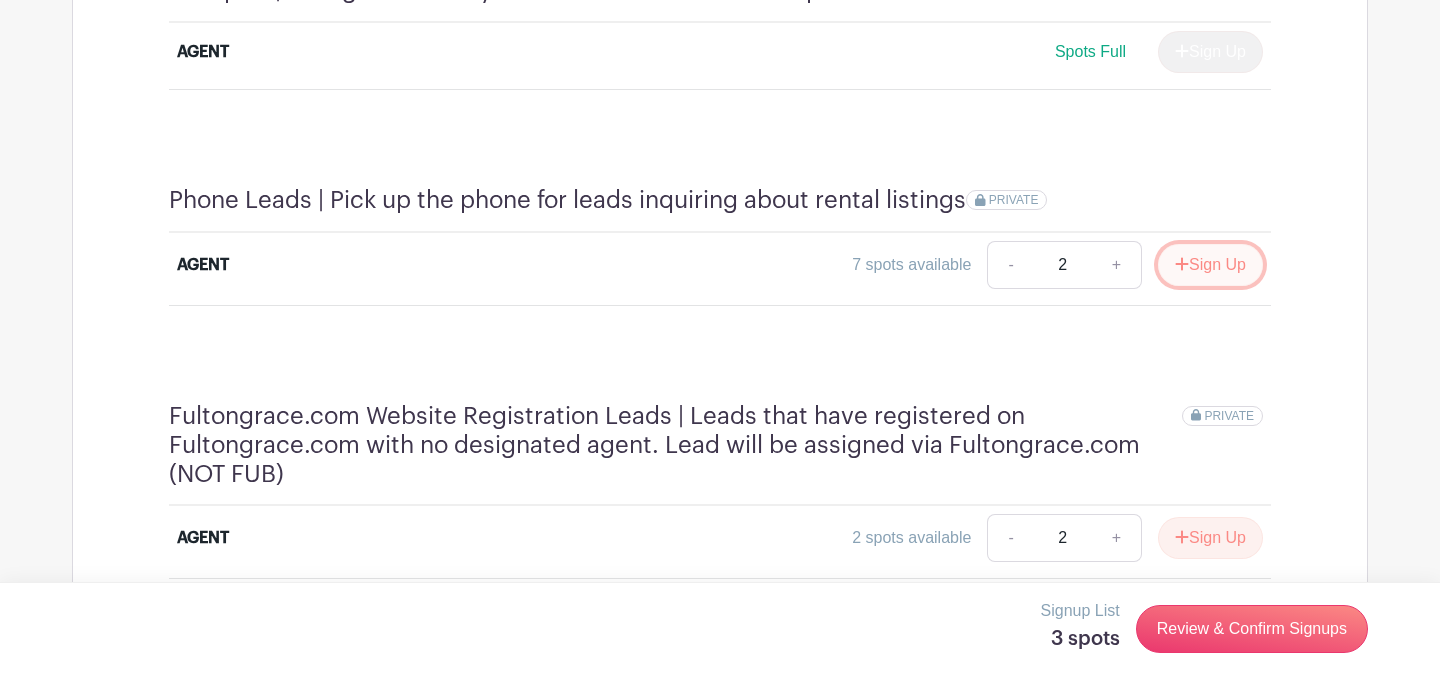 click on "Sign Up" at bounding box center [1210, 265] 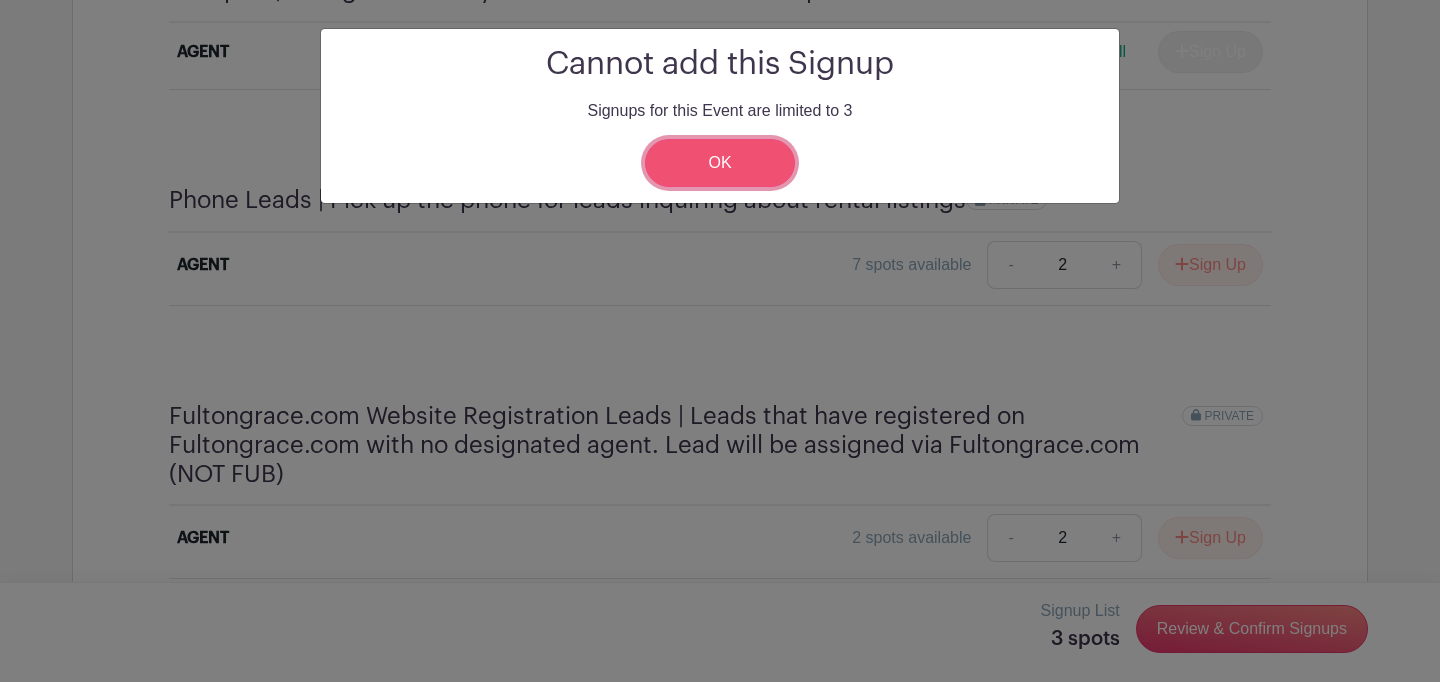 click on "OK" at bounding box center (720, 163) 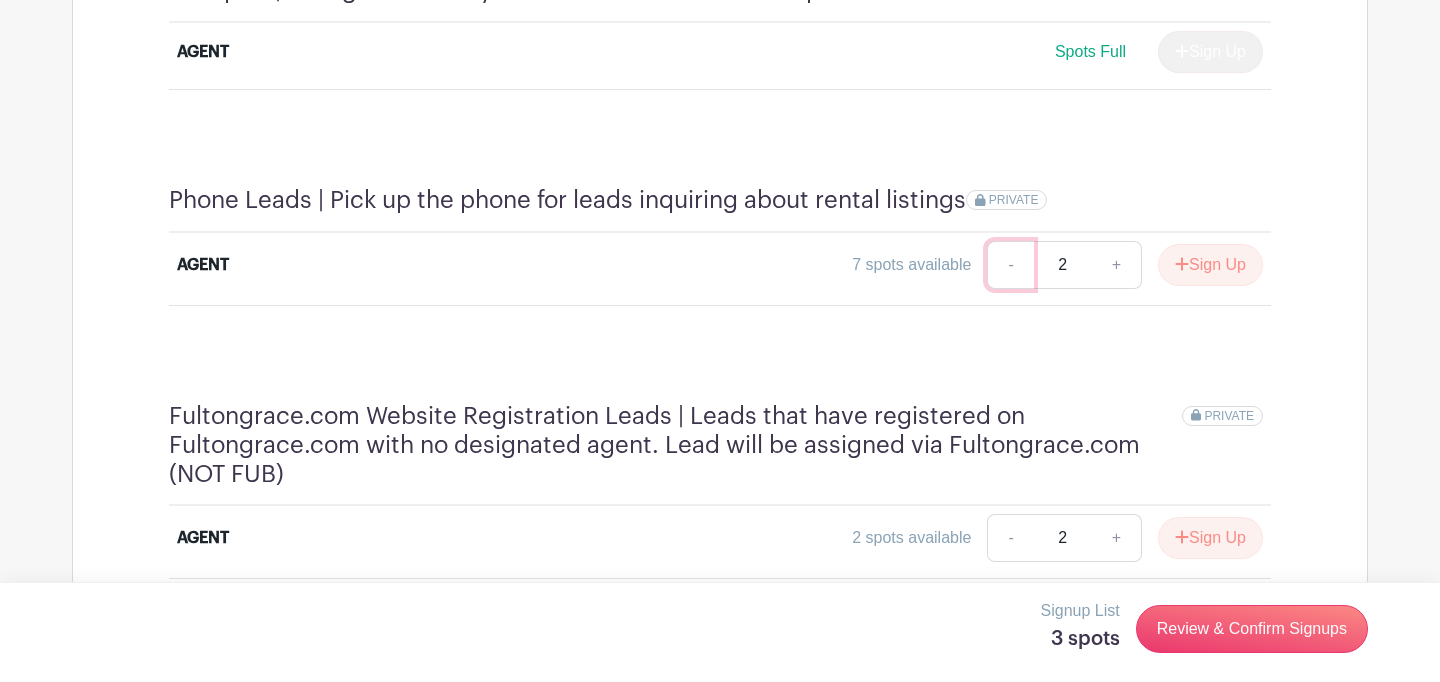 click on "-" at bounding box center (1010, 265) 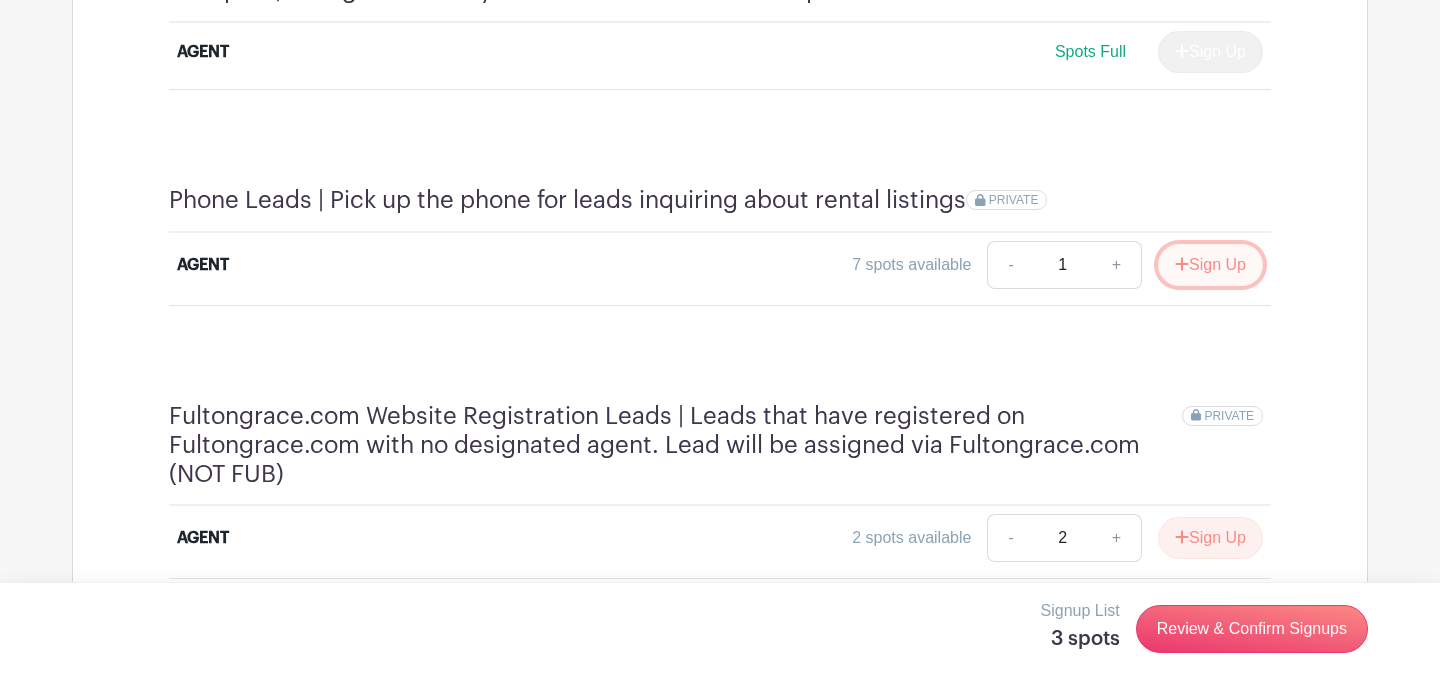 click on "Sign Up" at bounding box center (1210, 265) 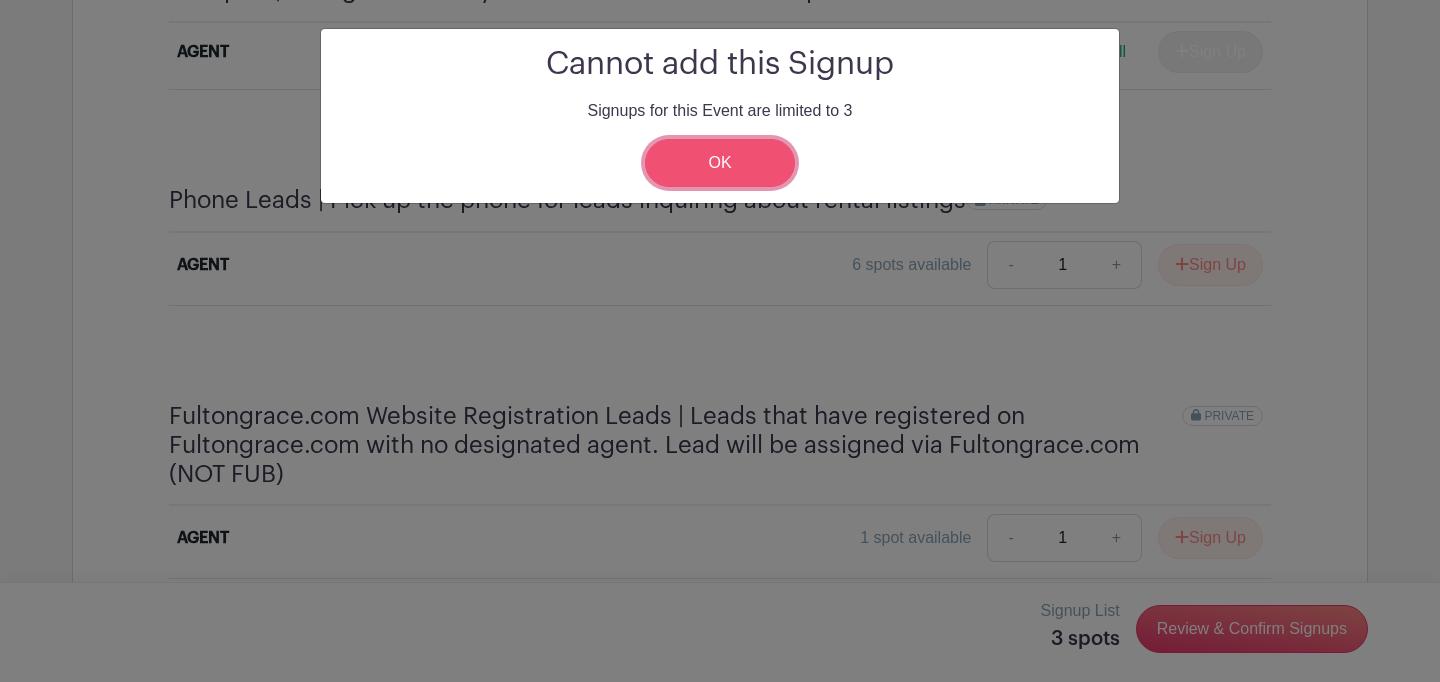 click on "OK" at bounding box center (720, 163) 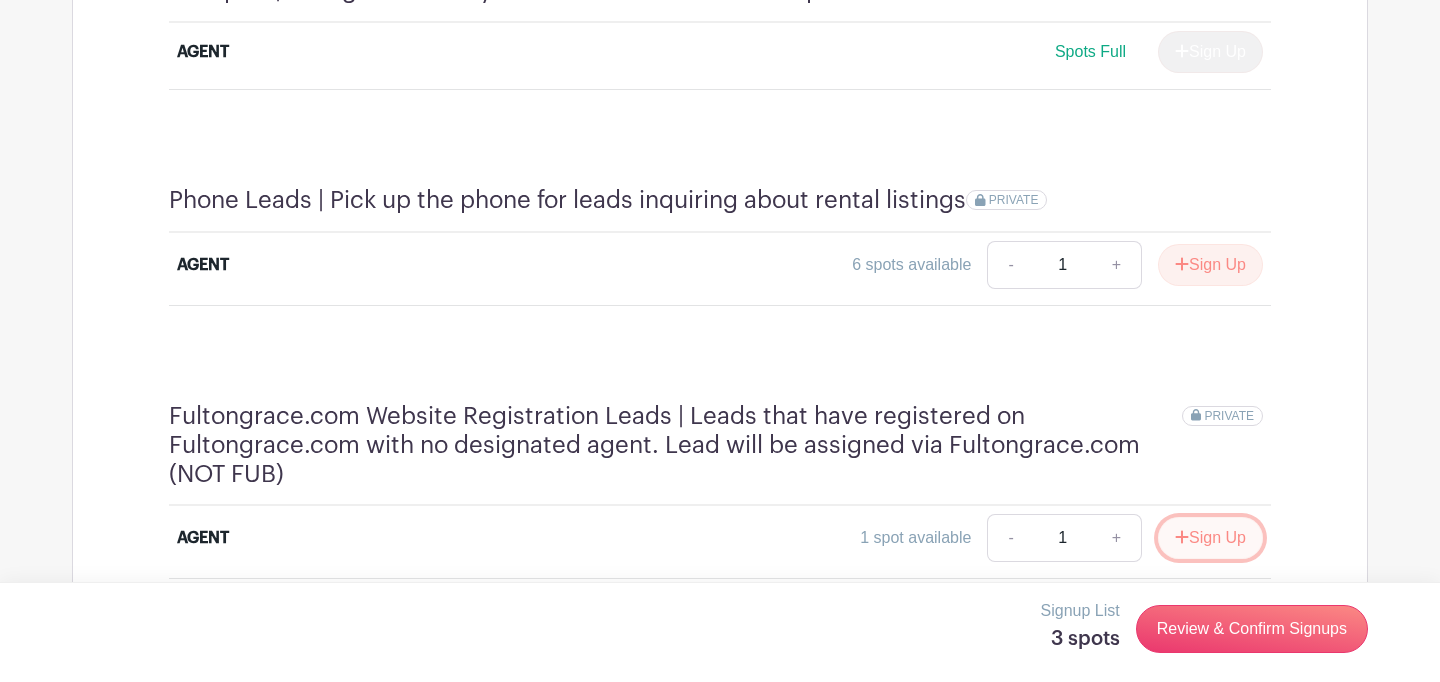 click on "Sign Up" at bounding box center [1210, 538] 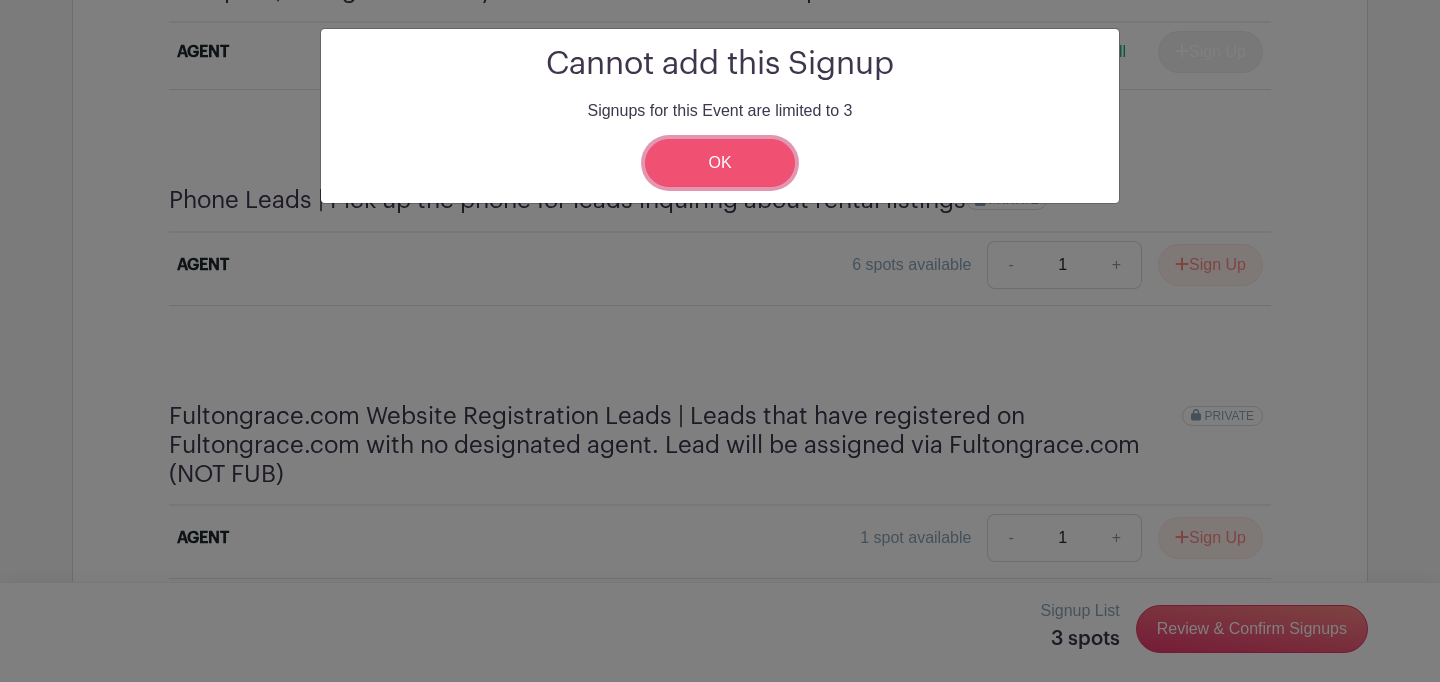 click on "OK" at bounding box center (720, 163) 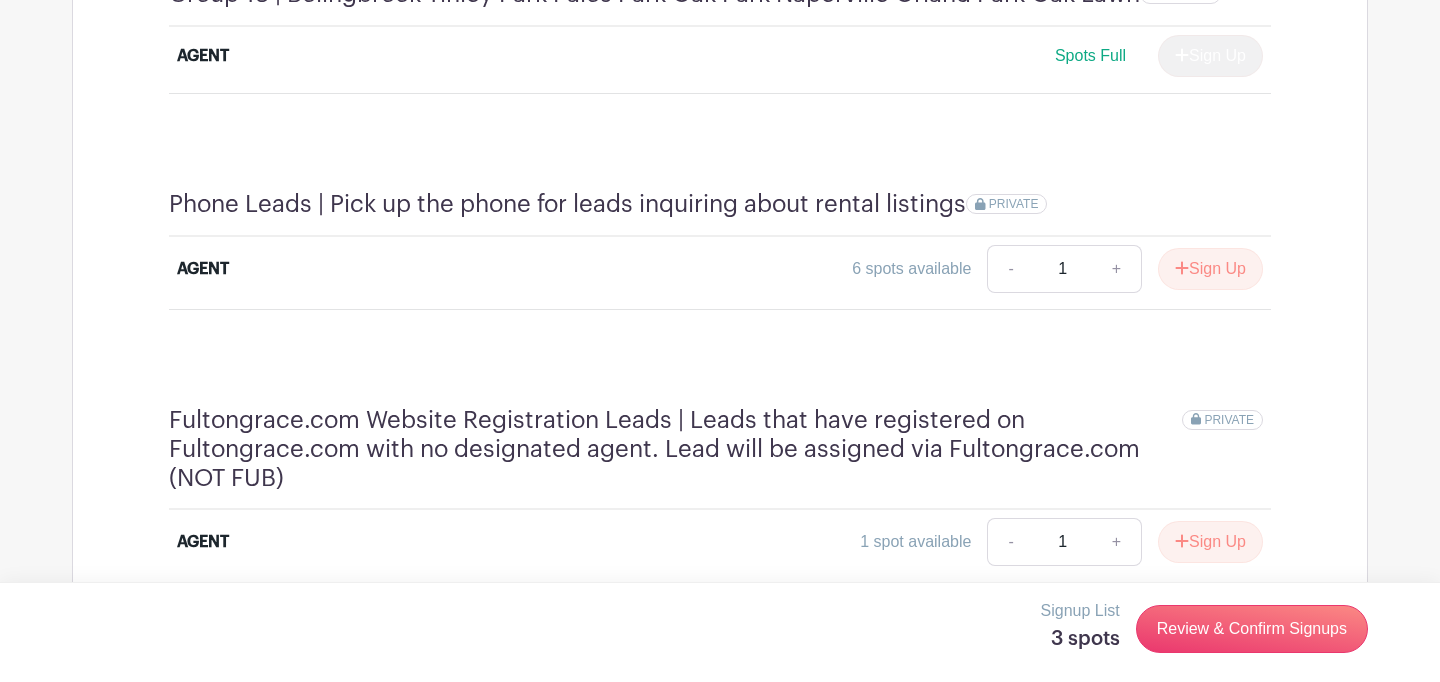 scroll, scrollTop: 4629, scrollLeft: 0, axis: vertical 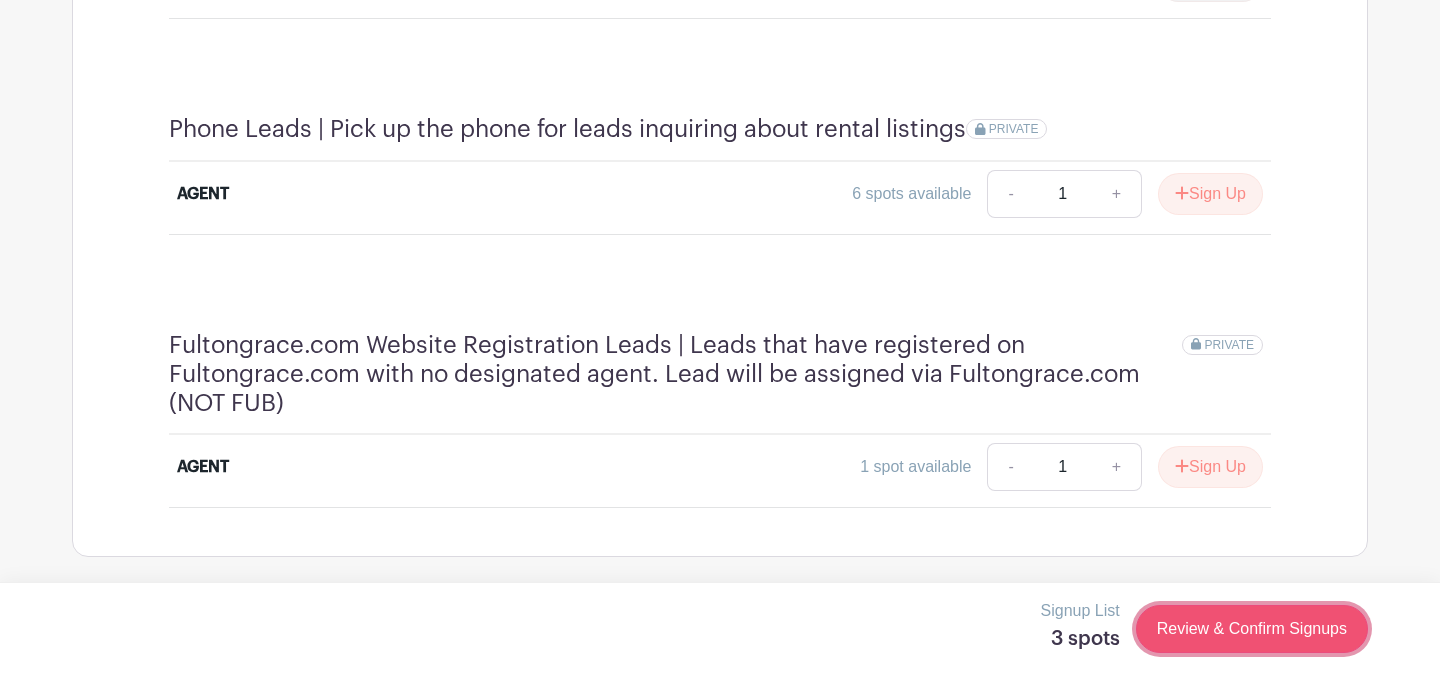 click on "Review & Confirm Signups" at bounding box center (1252, 629) 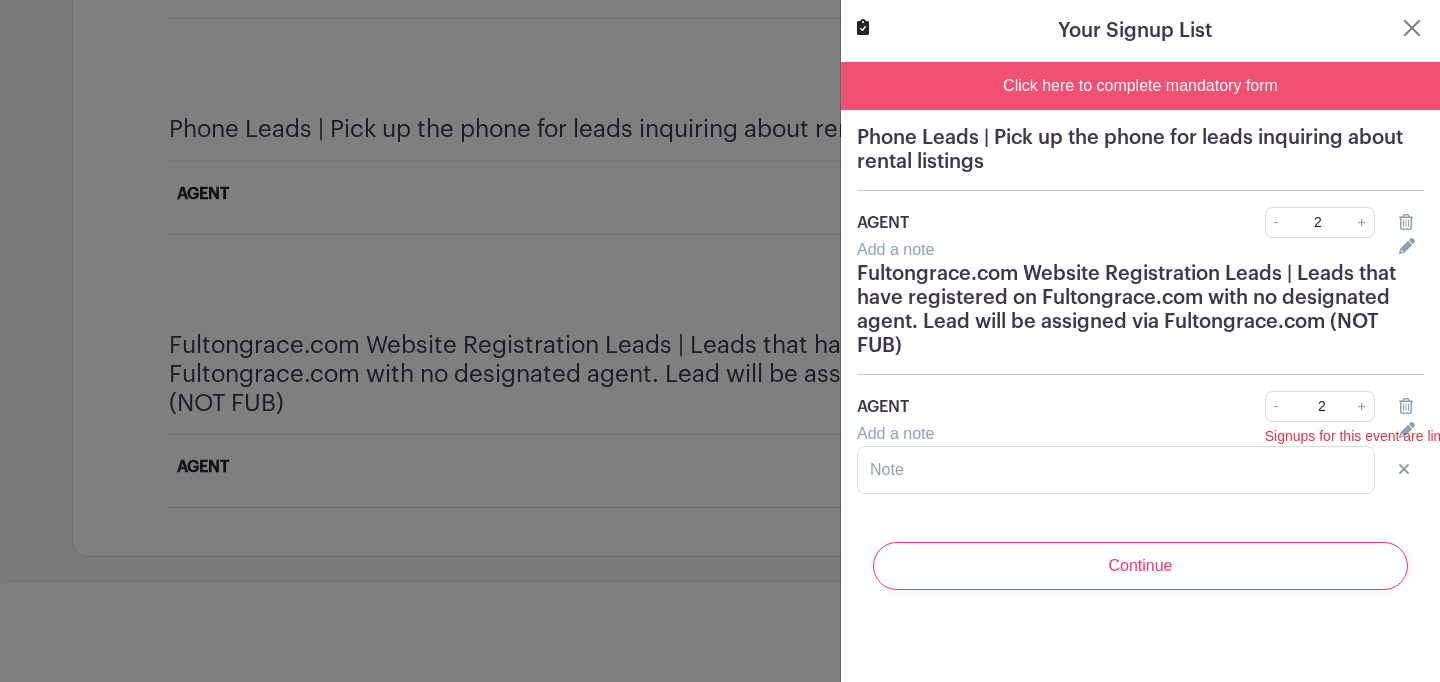 scroll, scrollTop: 4623, scrollLeft: 0, axis: vertical 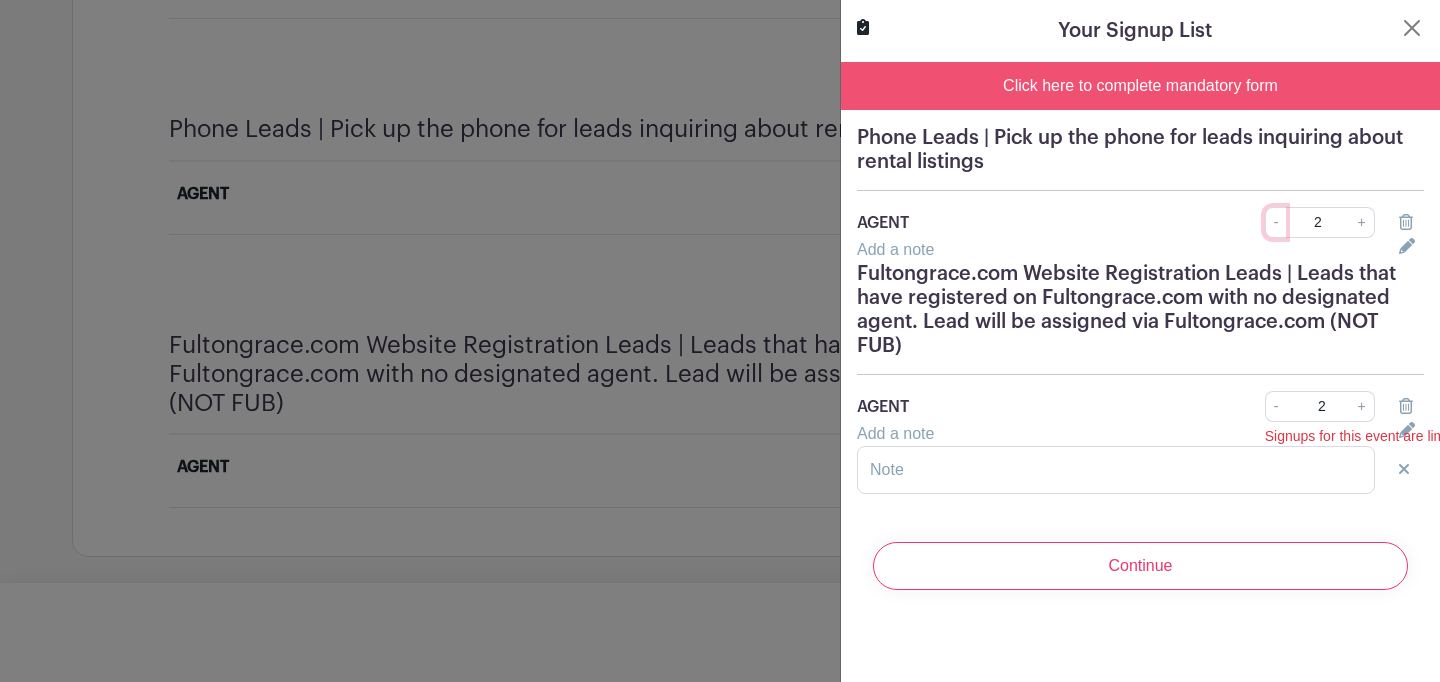 click on "-" at bounding box center (1276, 222) 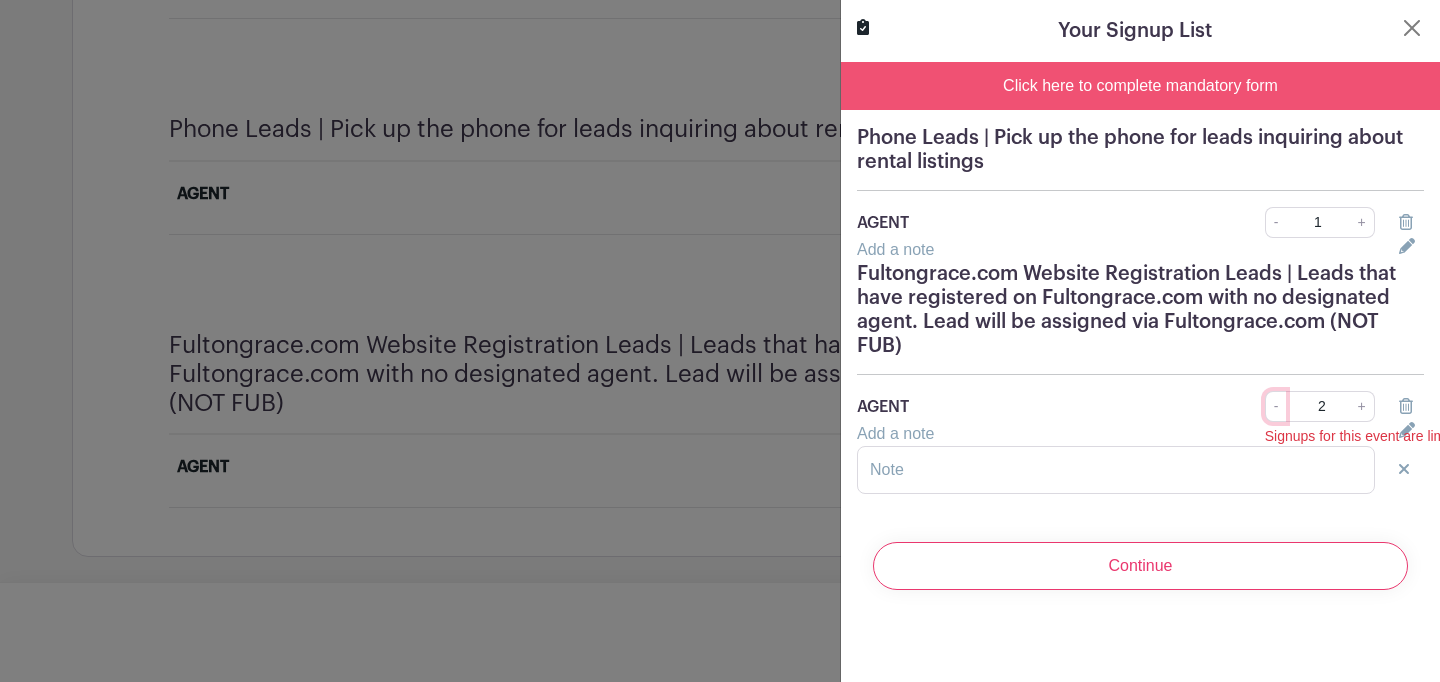 click on "-" at bounding box center (1276, 406) 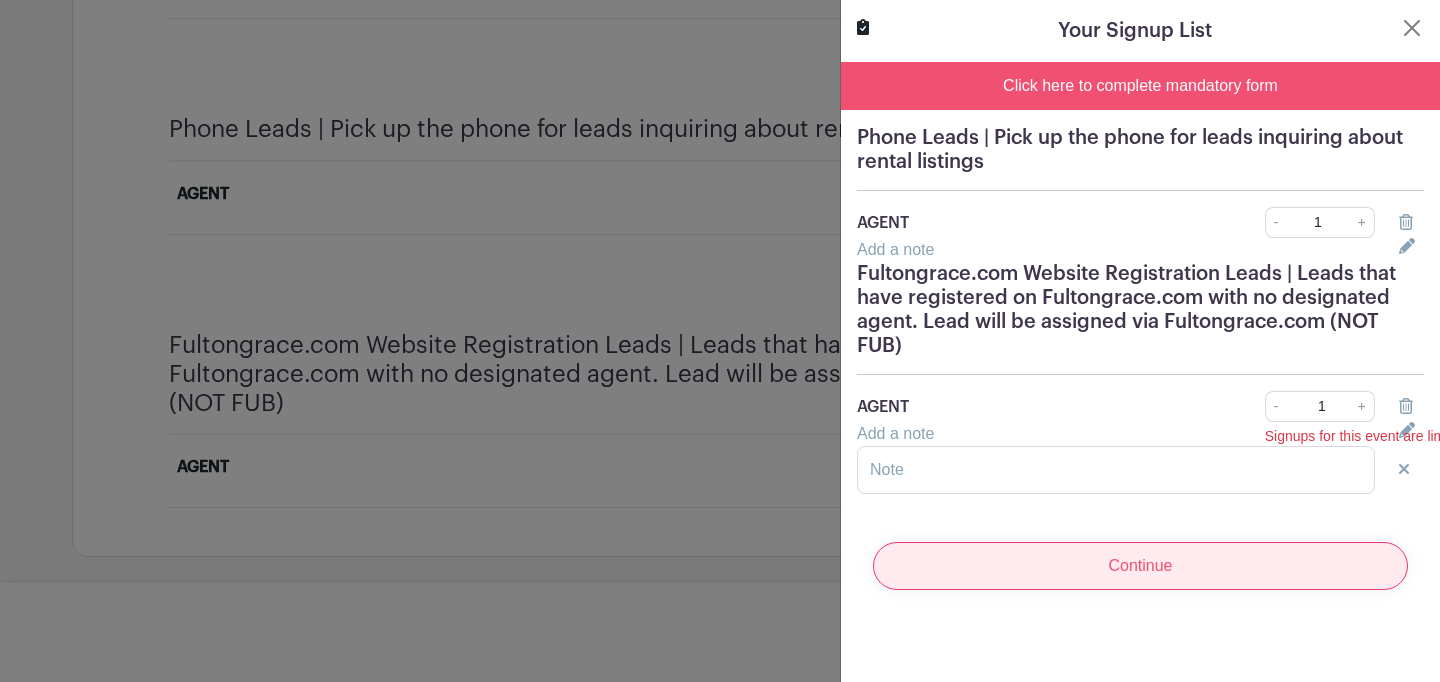 click on "Continue" at bounding box center [1140, 566] 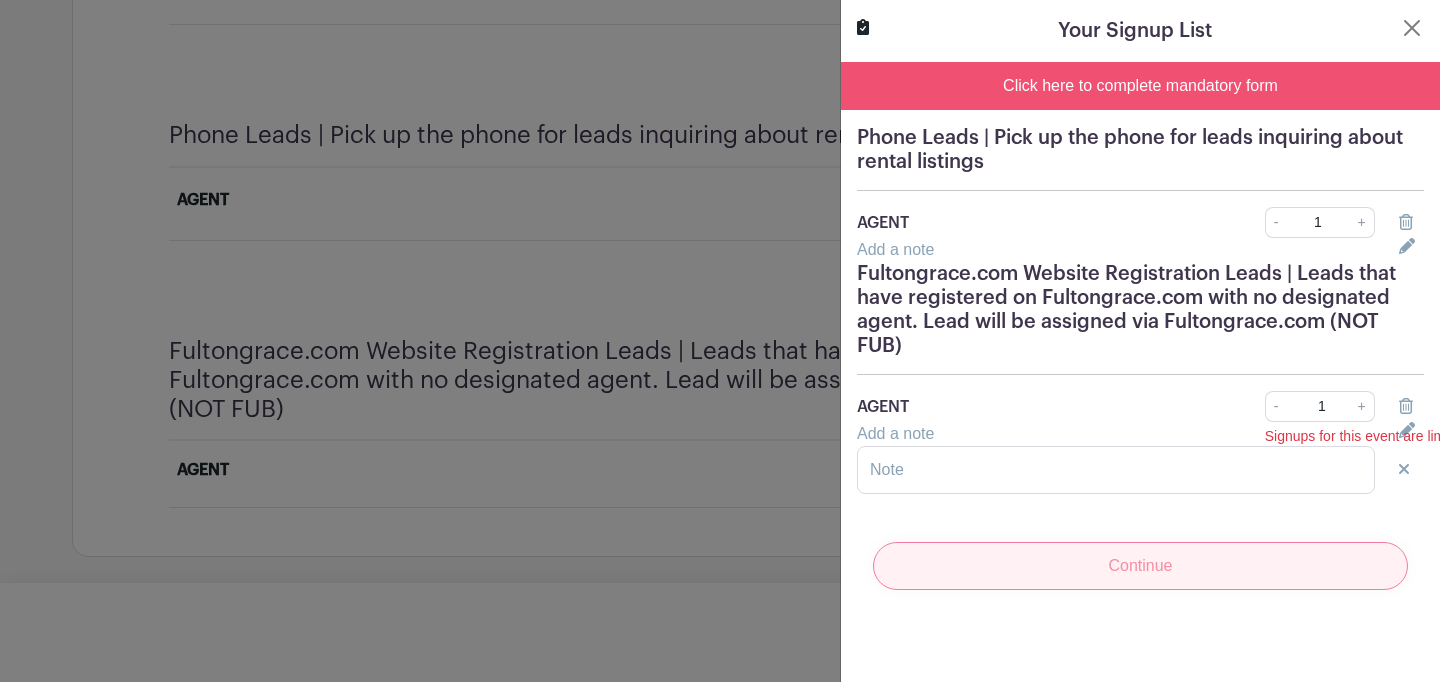 scroll, scrollTop: 4617, scrollLeft: 0, axis: vertical 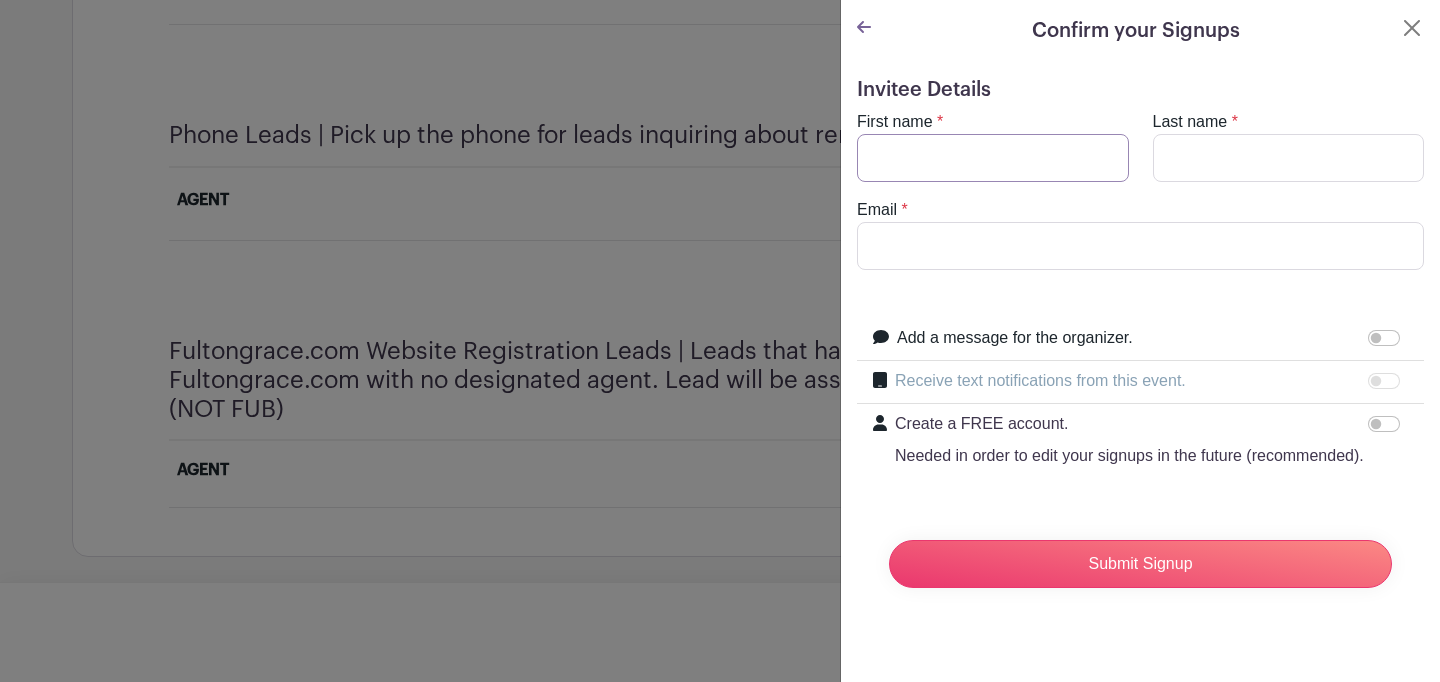 click on "First name" at bounding box center [993, 158] 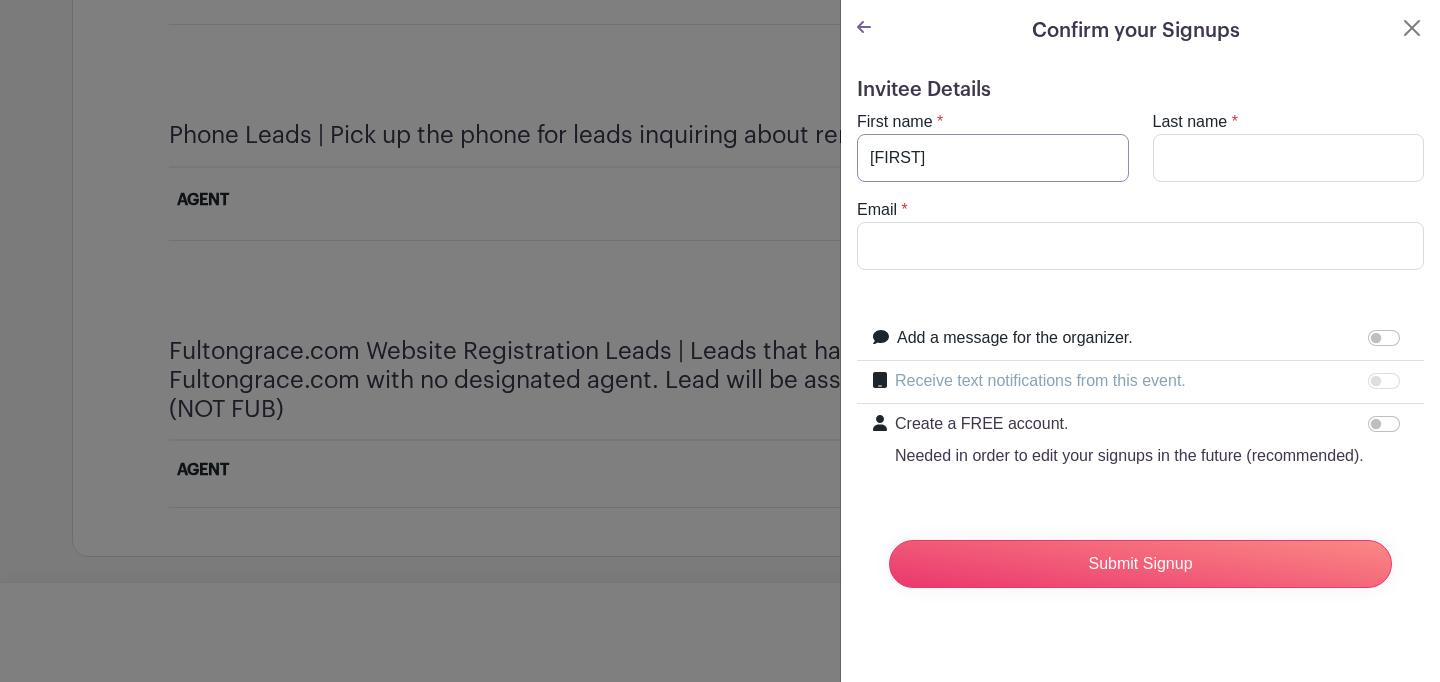 type on "[FIRST]" 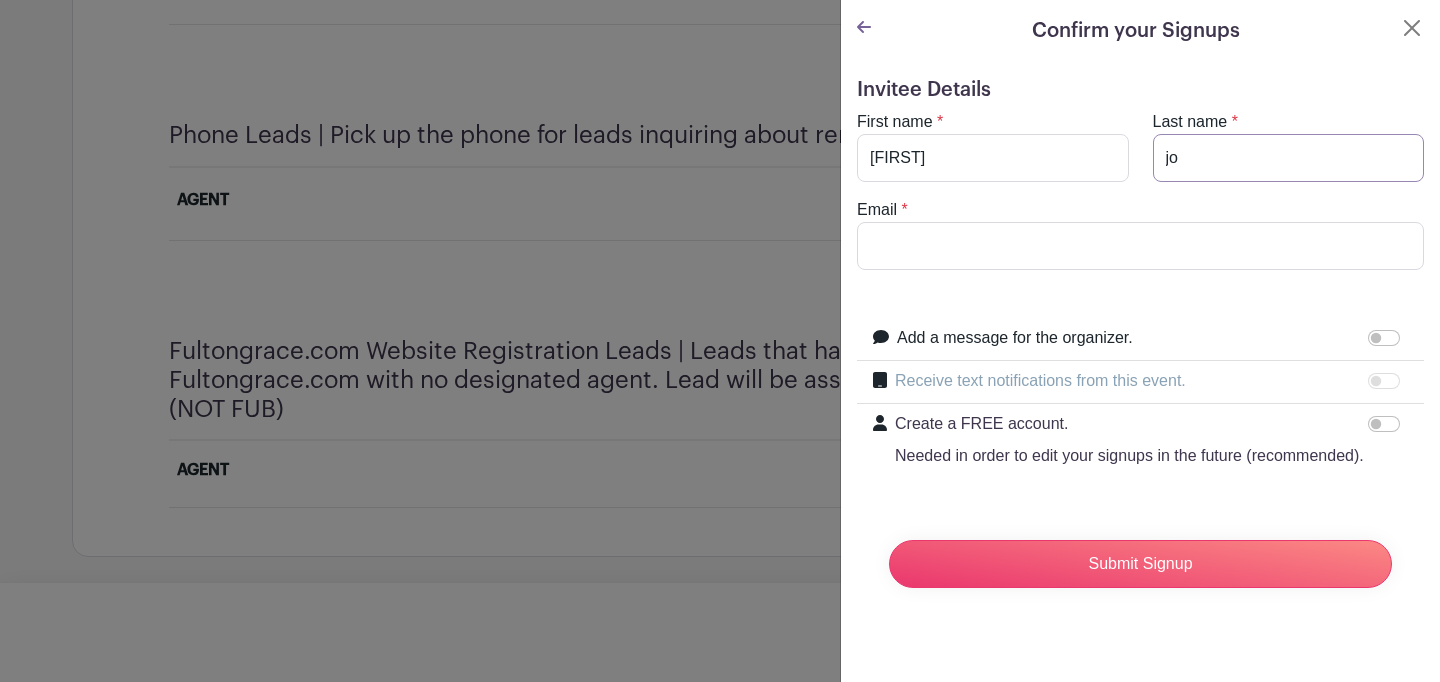 type on "j" 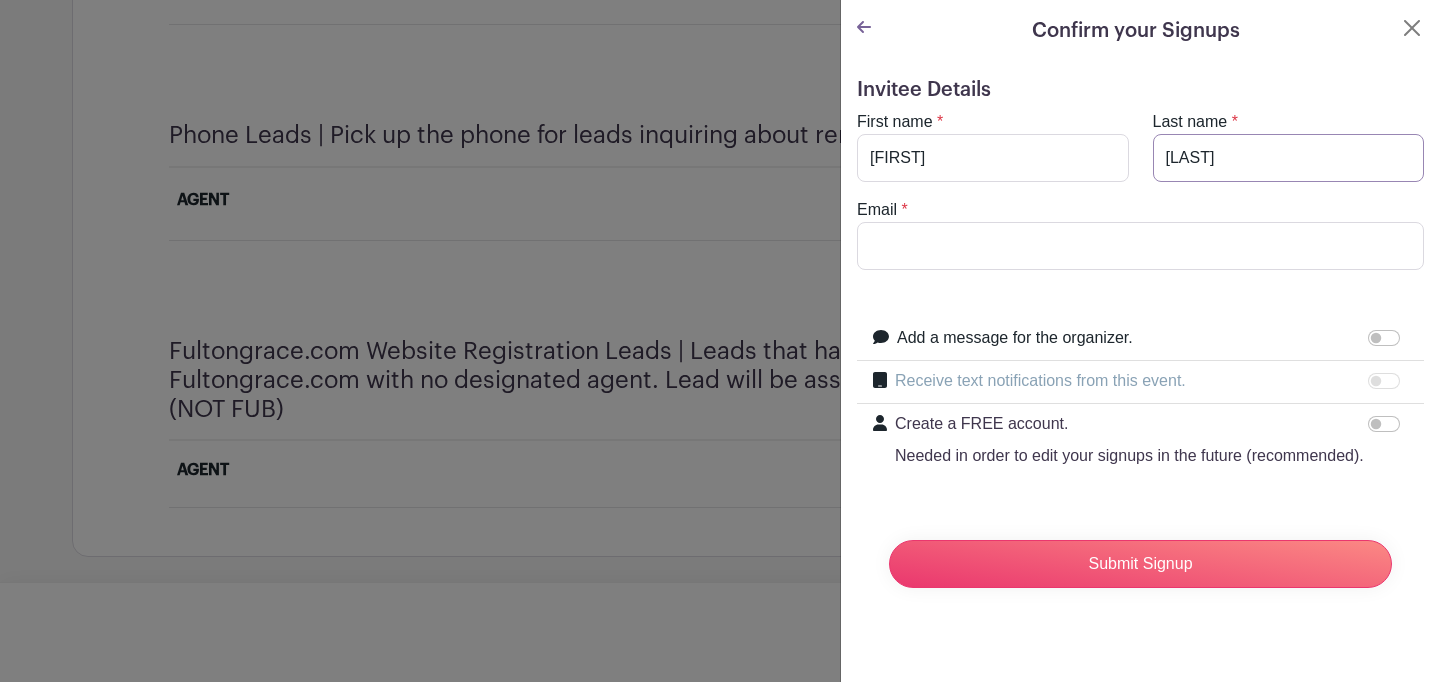 type on "[LAST]" 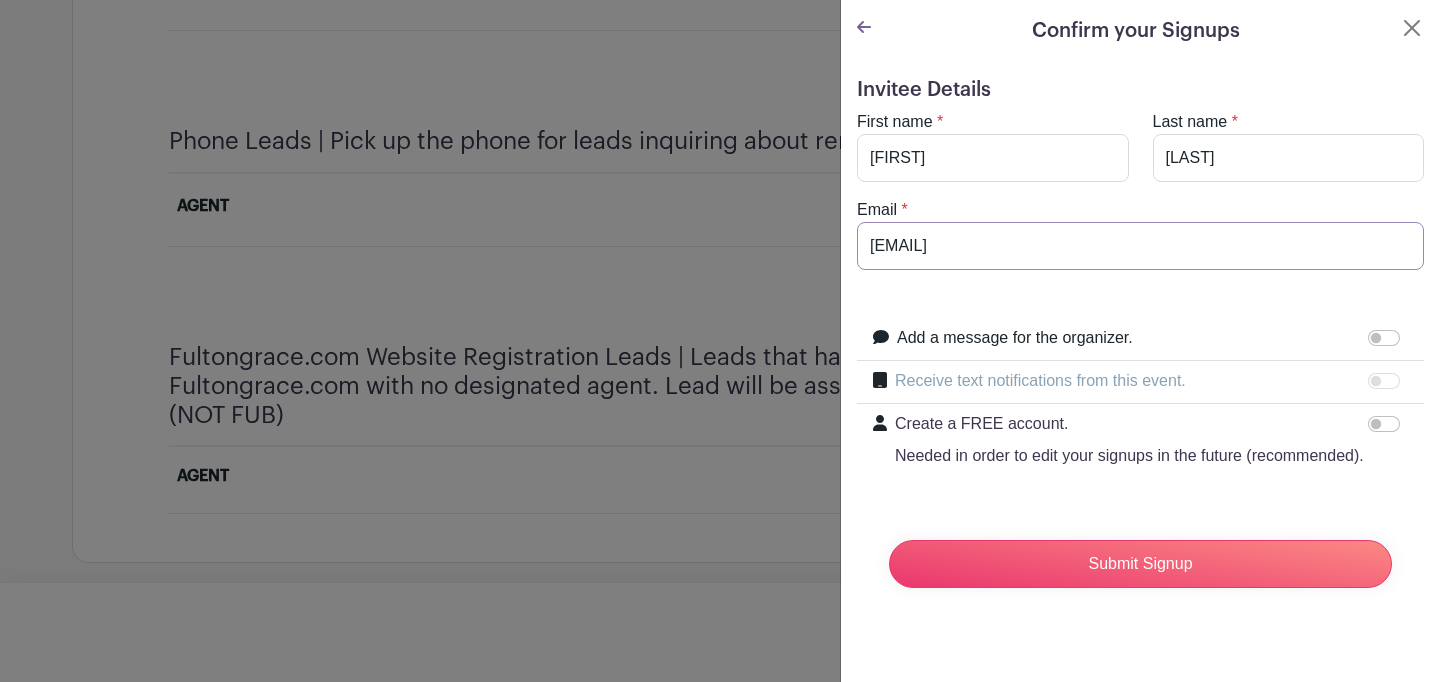 scroll, scrollTop: 4623, scrollLeft: 0, axis: vertical 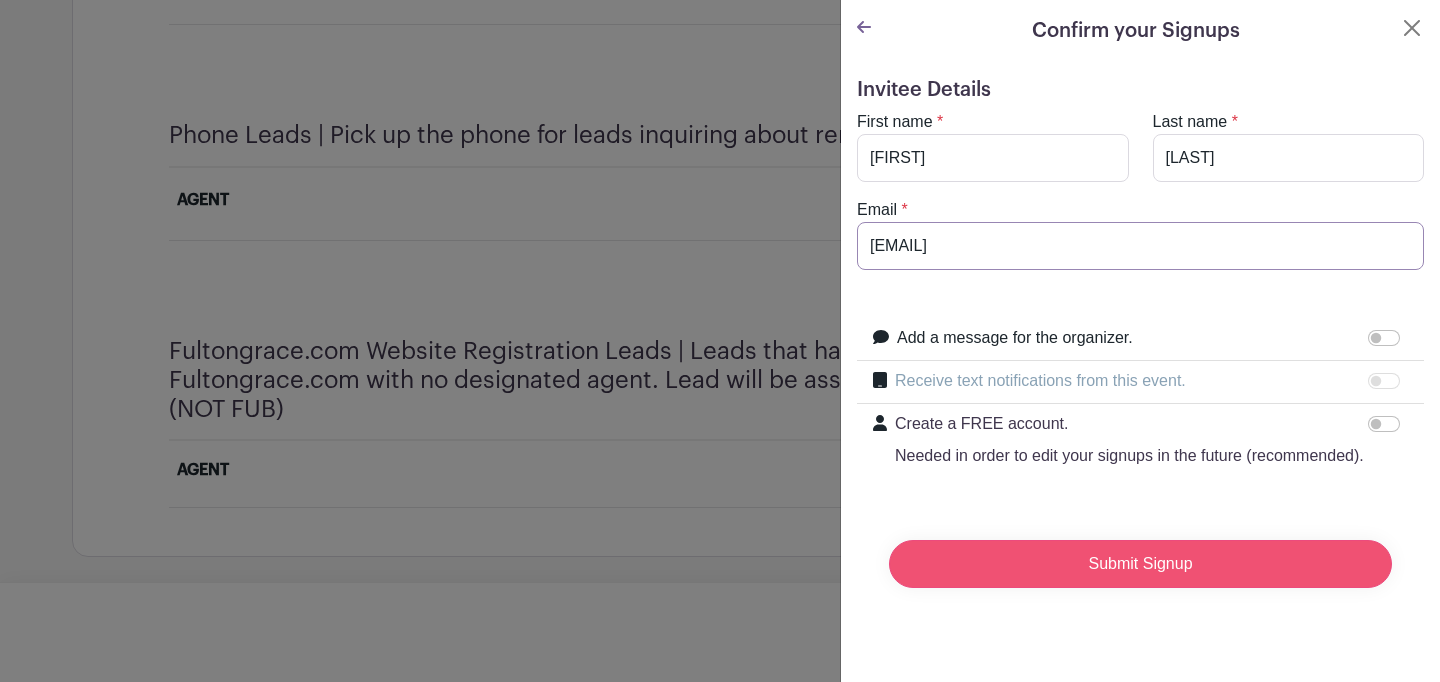 type on "[EMAIL]" 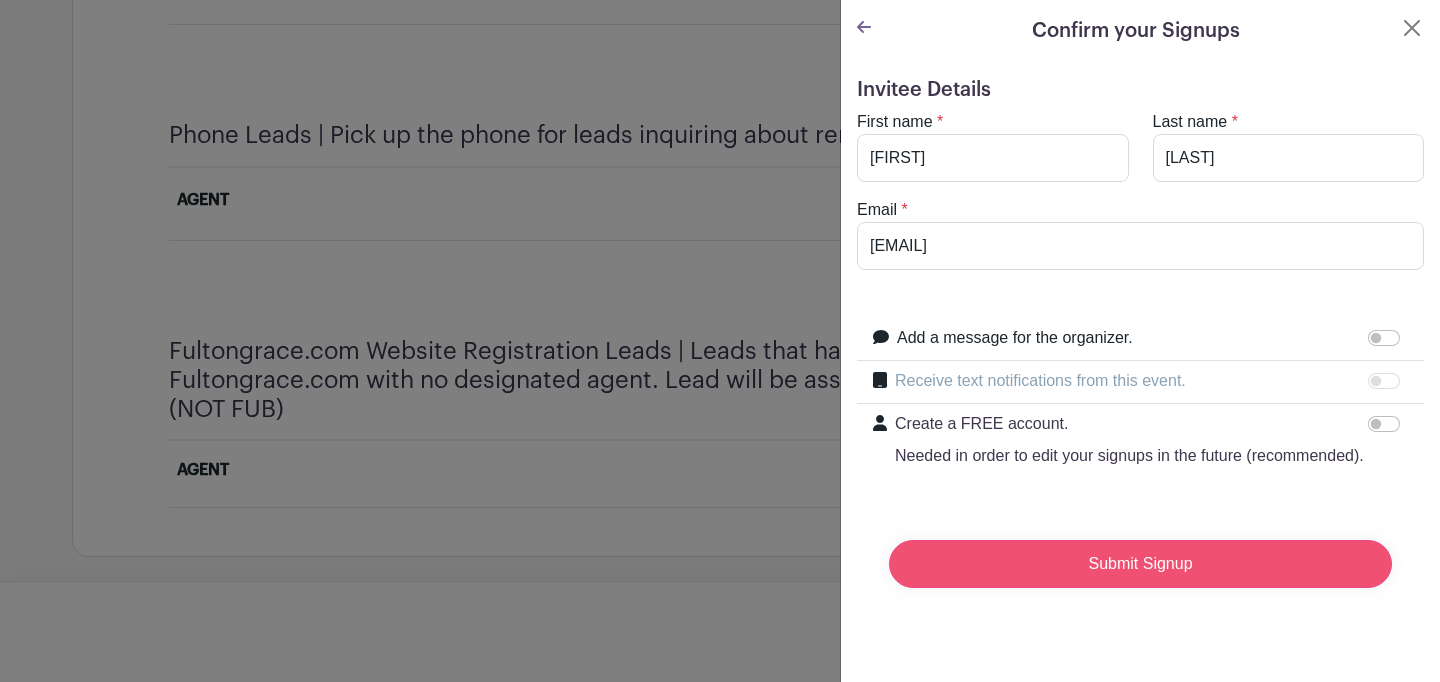 click on "Submit Signup" at bounding box center [1140, 564] 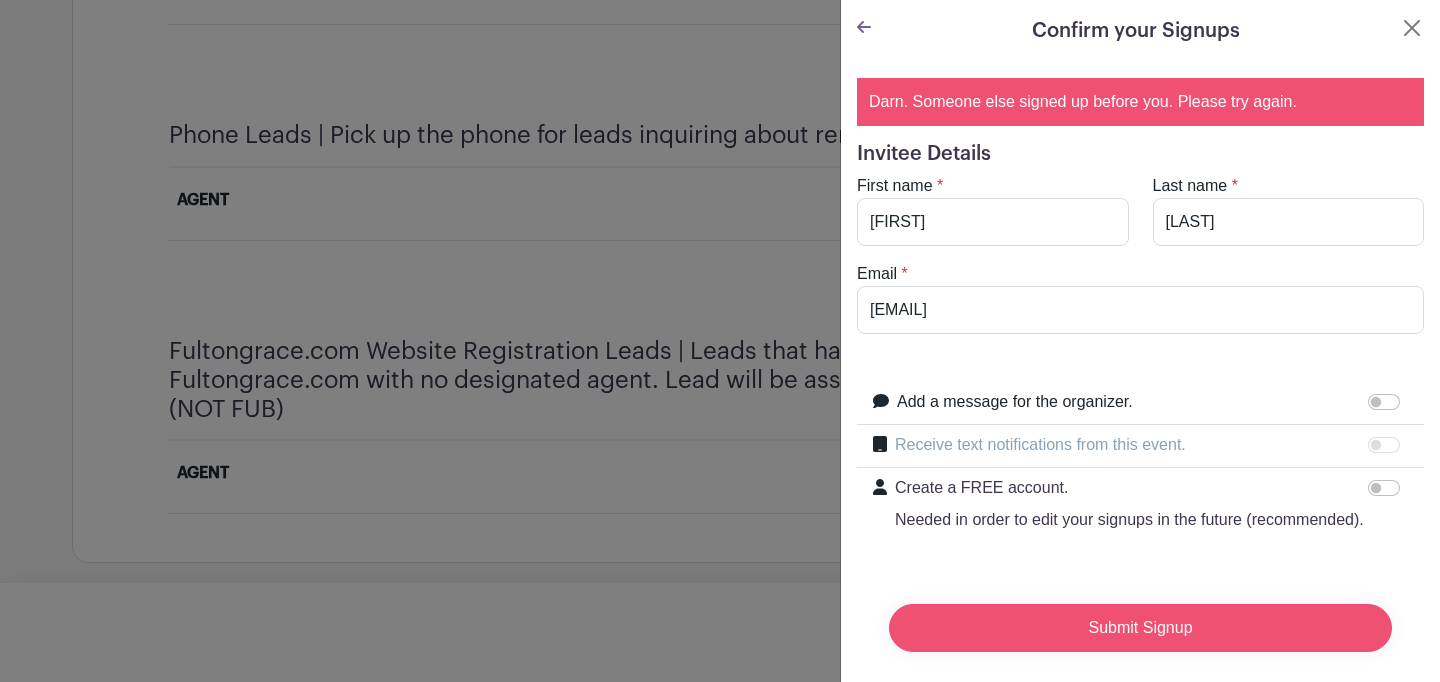 click on "Submit Signup" at bounding box center (1140, 628) 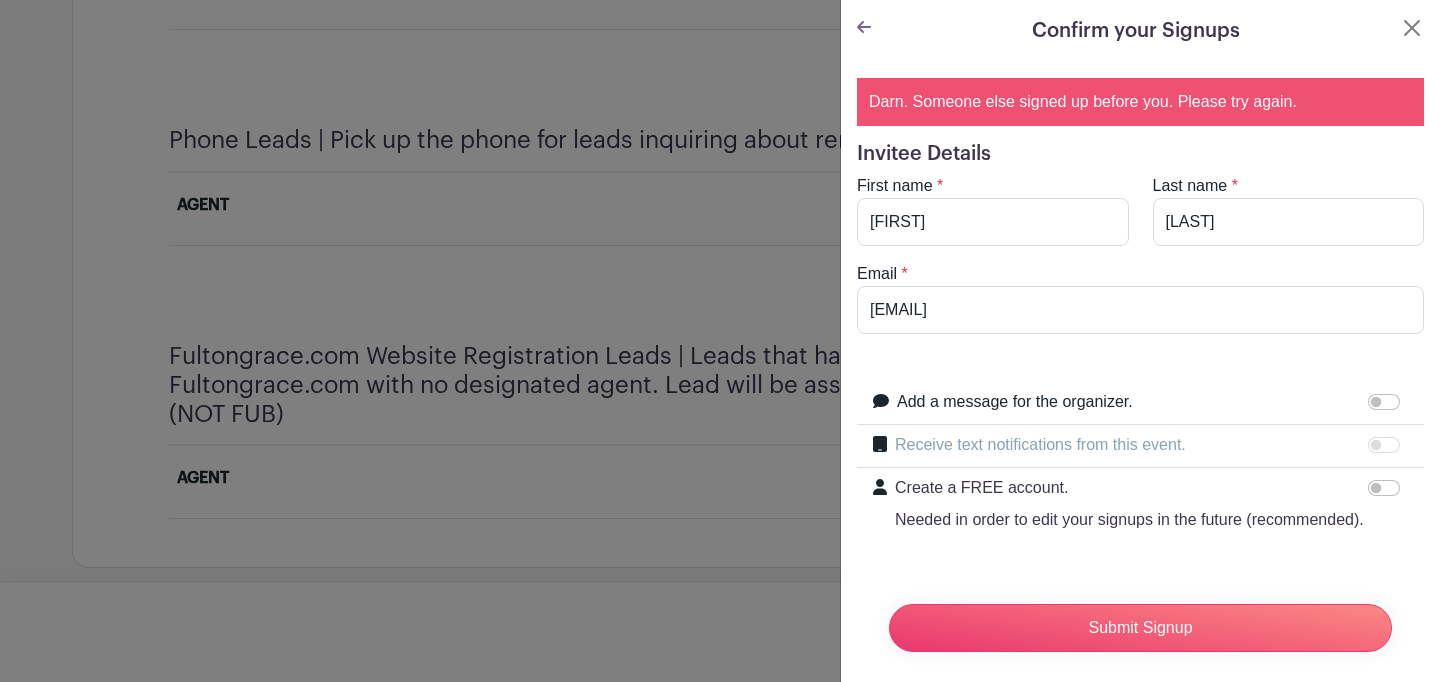 scroll, scrollTop: 4617, scrollLeft: 0, axis: vertical 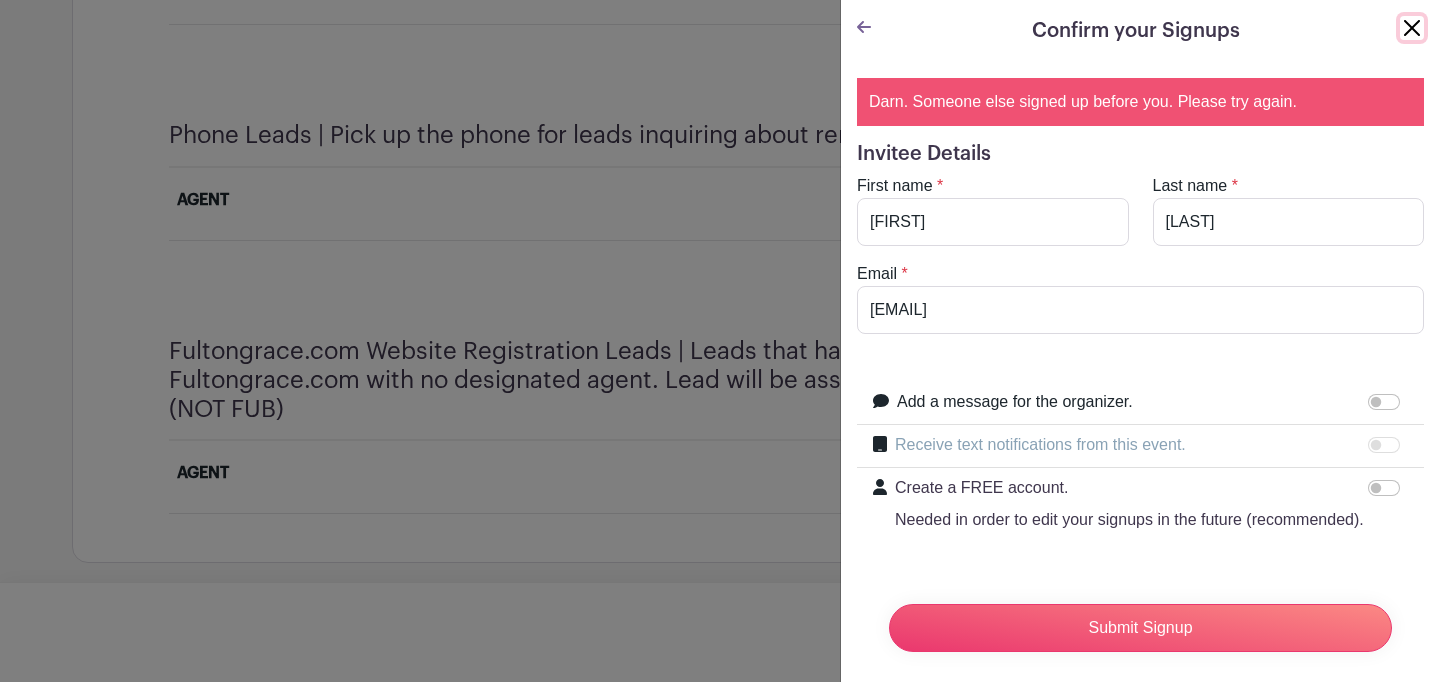 click at bounding box center [1412, 28] 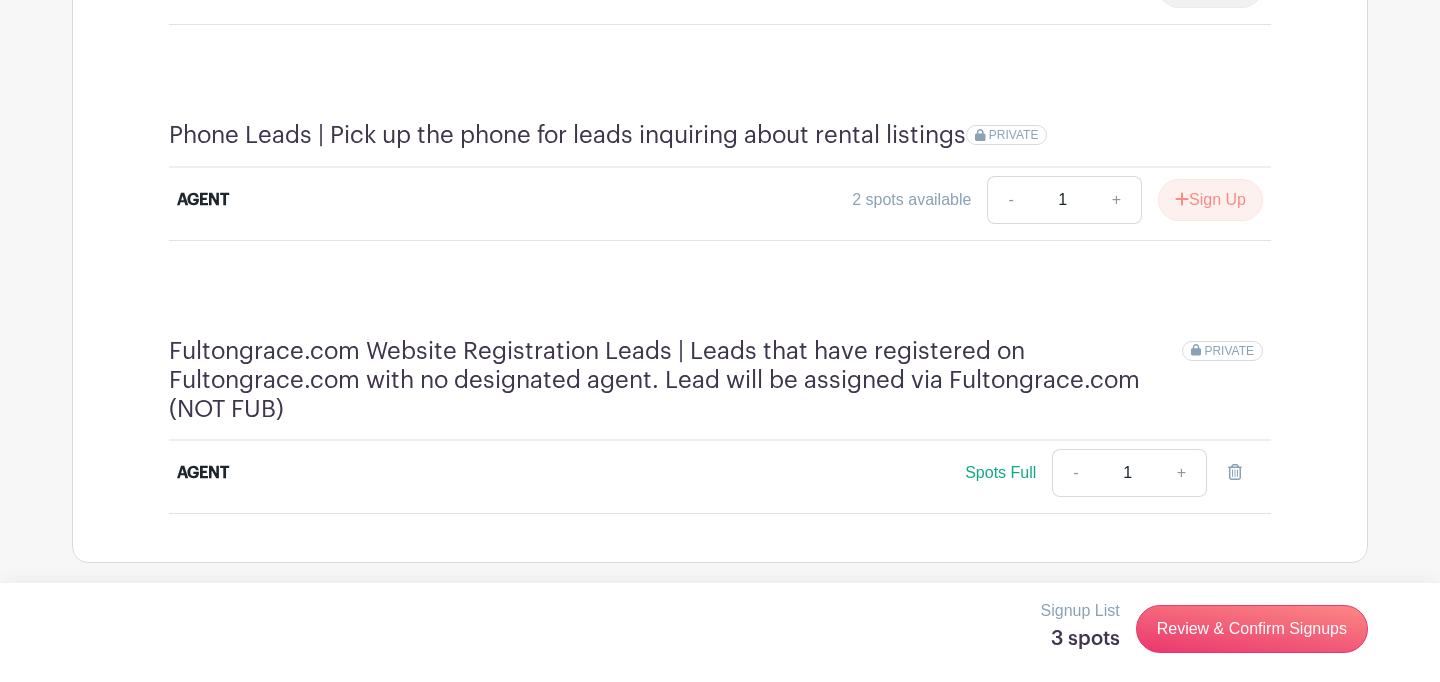 scroll, scrollTop: 4623, scrollLeft: 0, axis: vertical 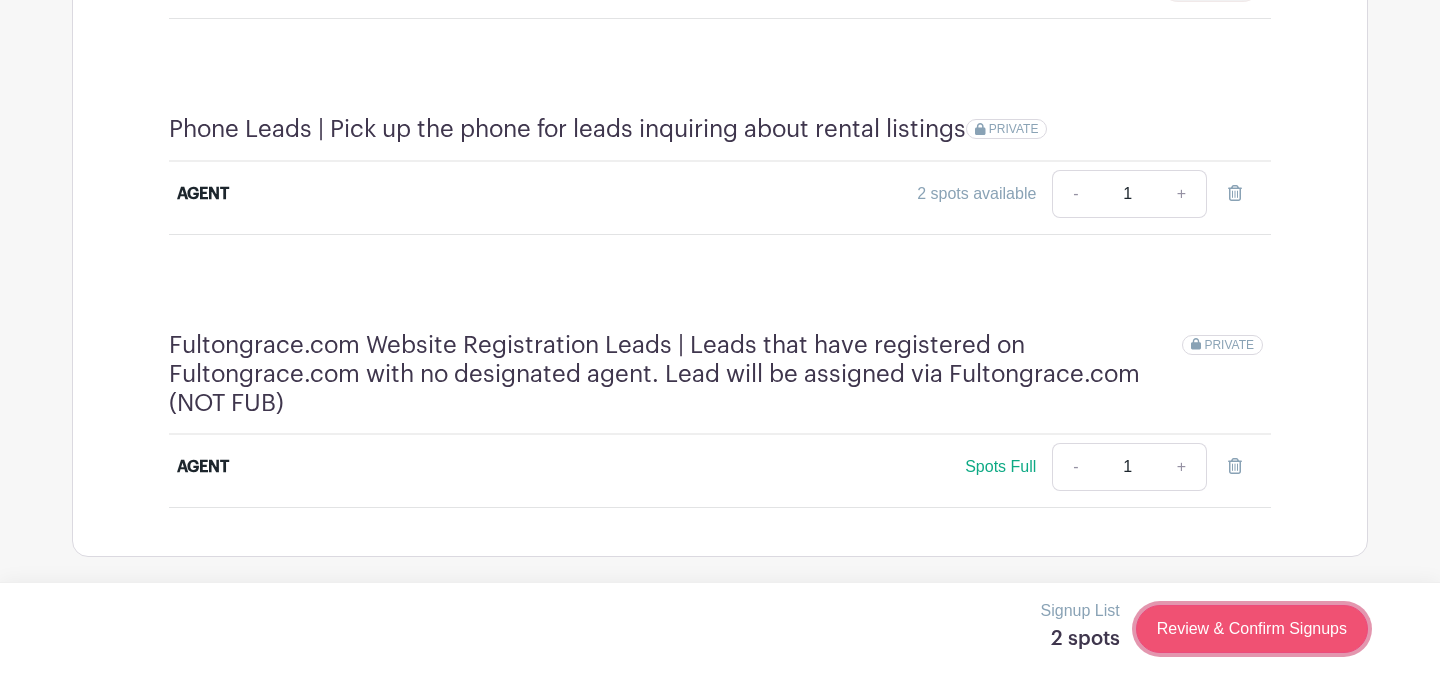 click on "Review & Confirm Signups" at bounding box center (1252, 629) 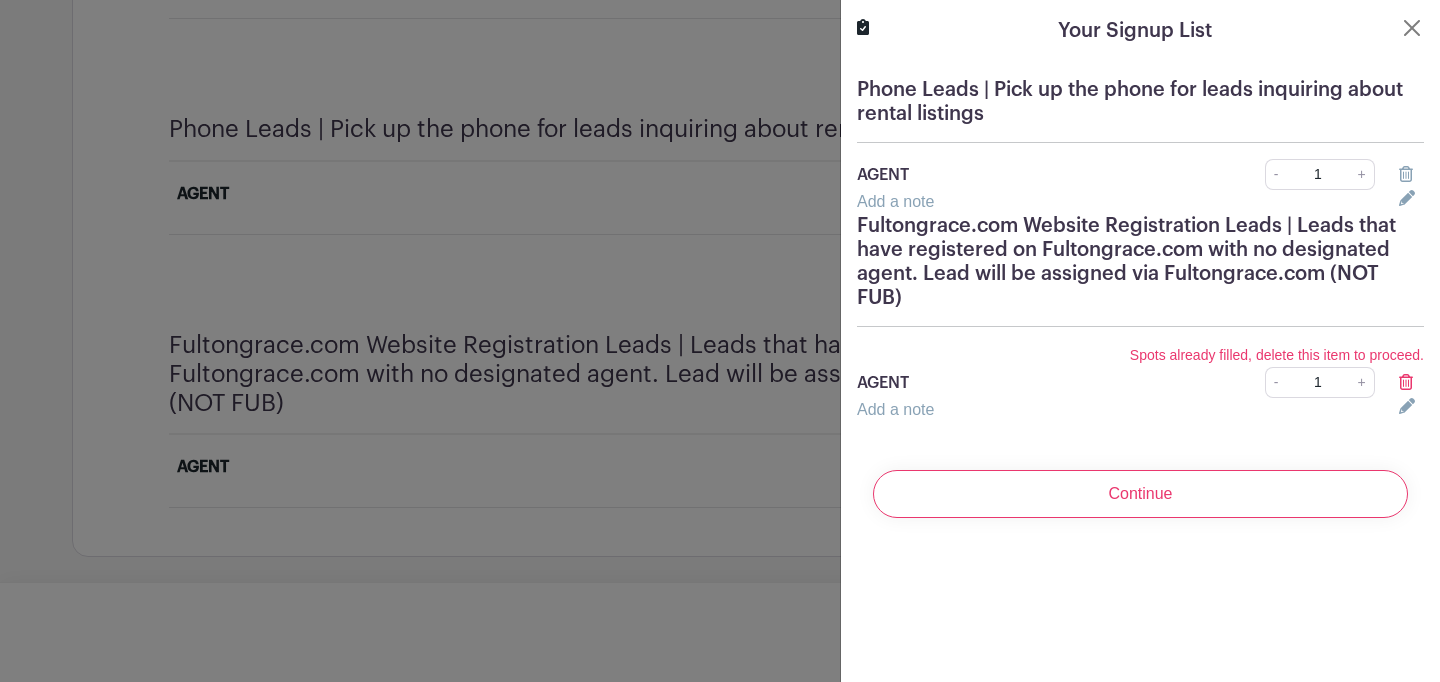 click 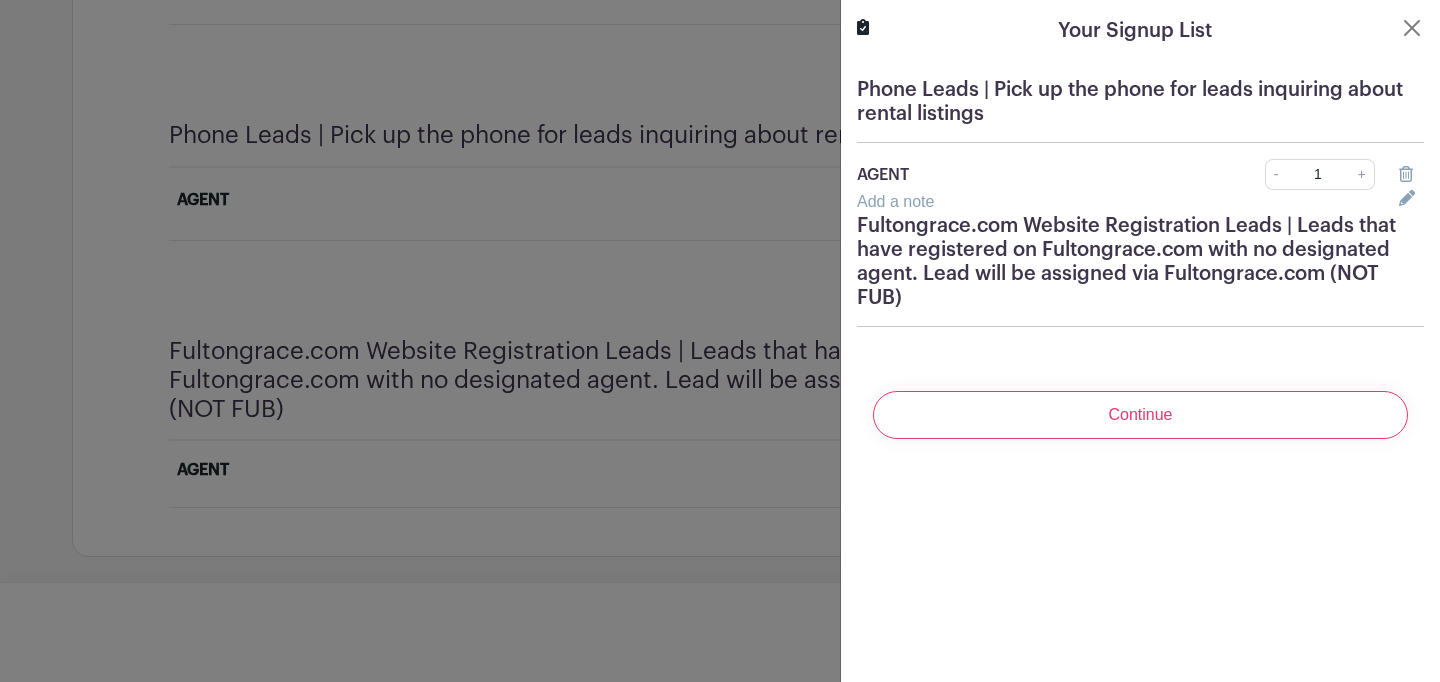 scroll, scrollTop: 4611, scrollLeft: 0, axis: vertical 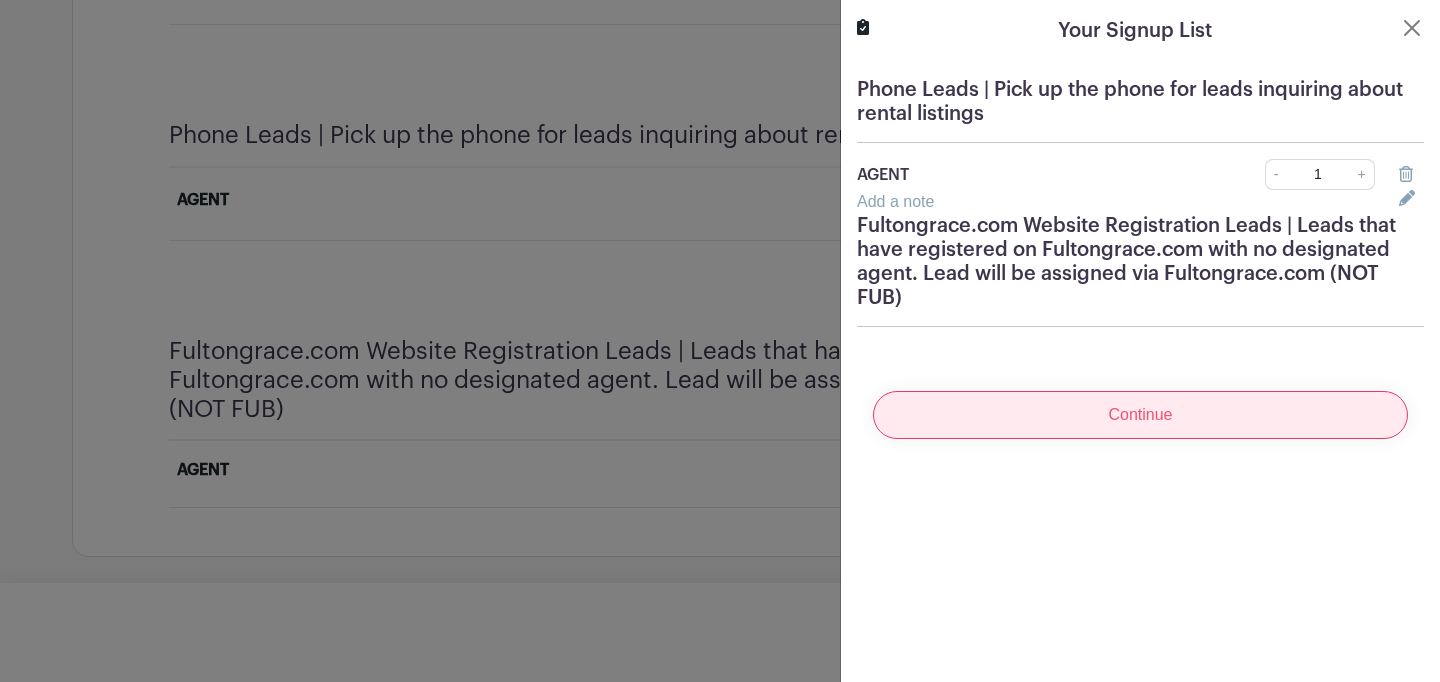 click on "Continue" at bounding box center [1140, 415] 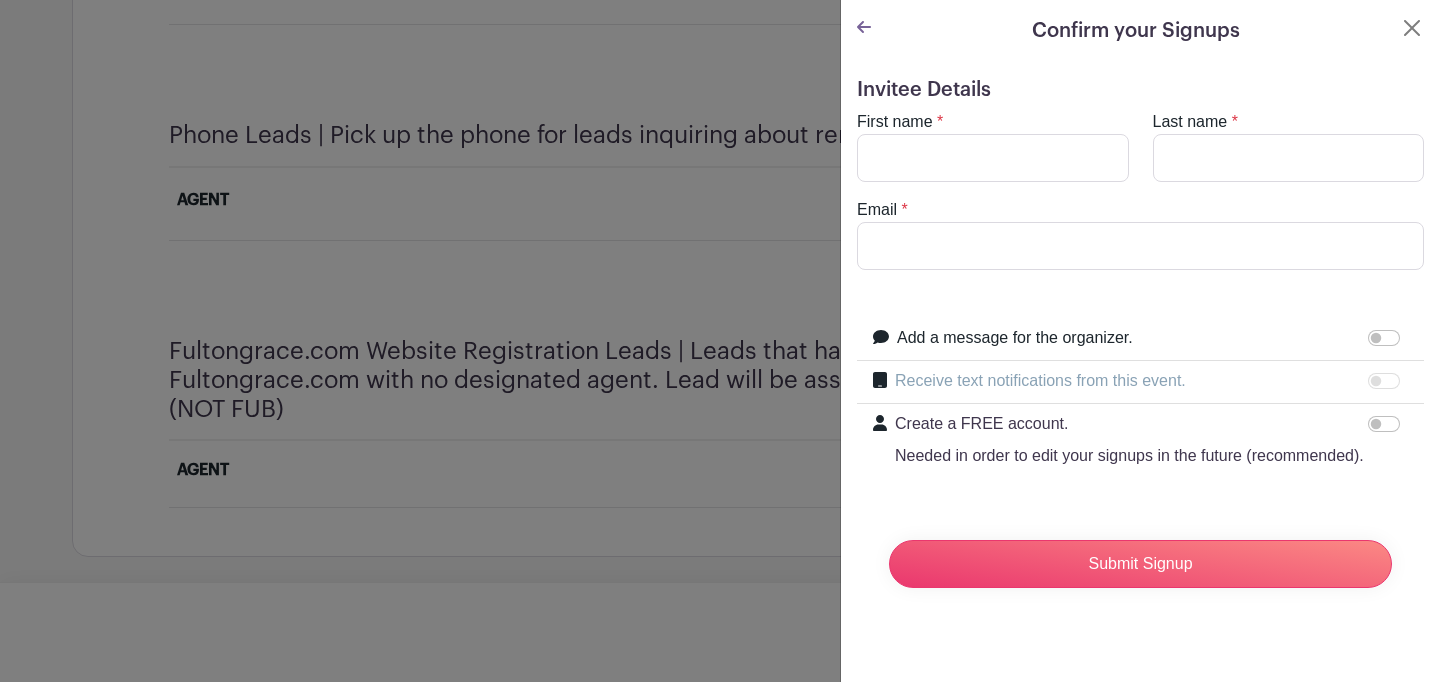 click on "First name   *
Last name   *
Email   *" at bounding box center [1140, 190] 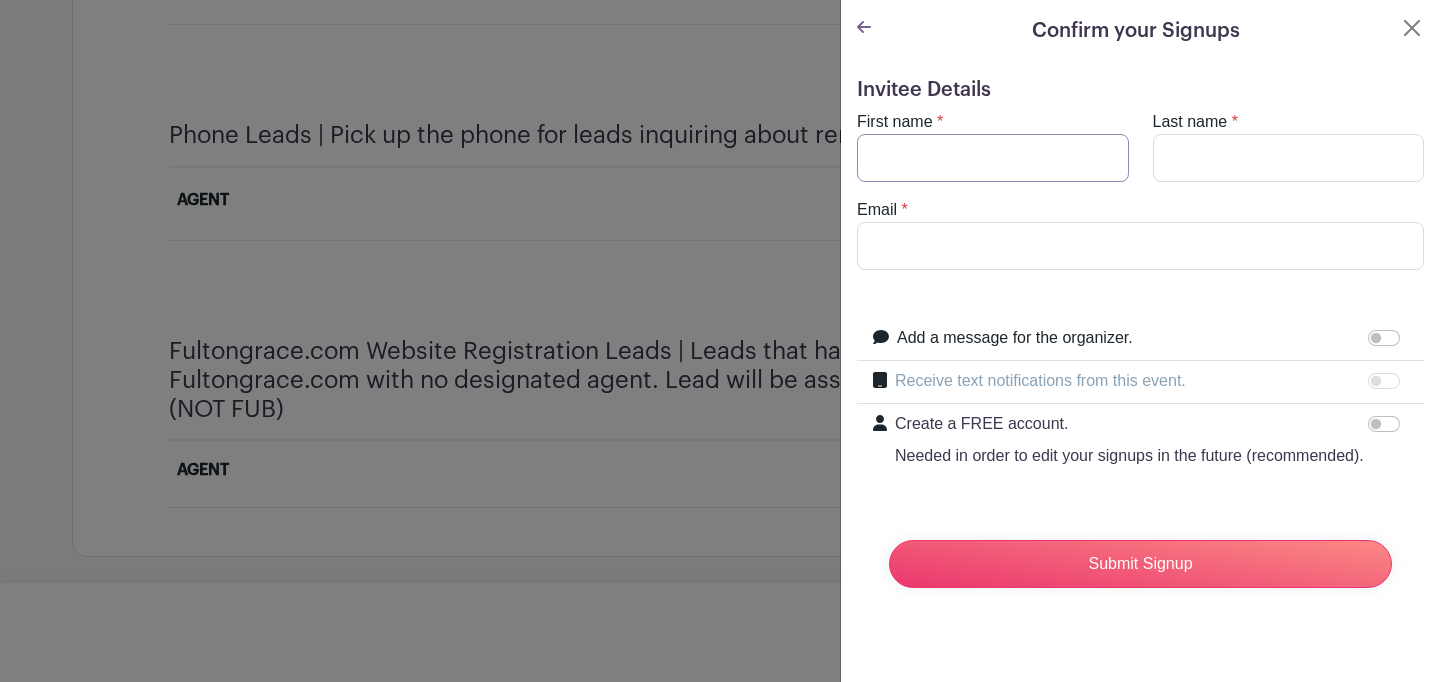 click on "First name" at bounding box center [993, 158] 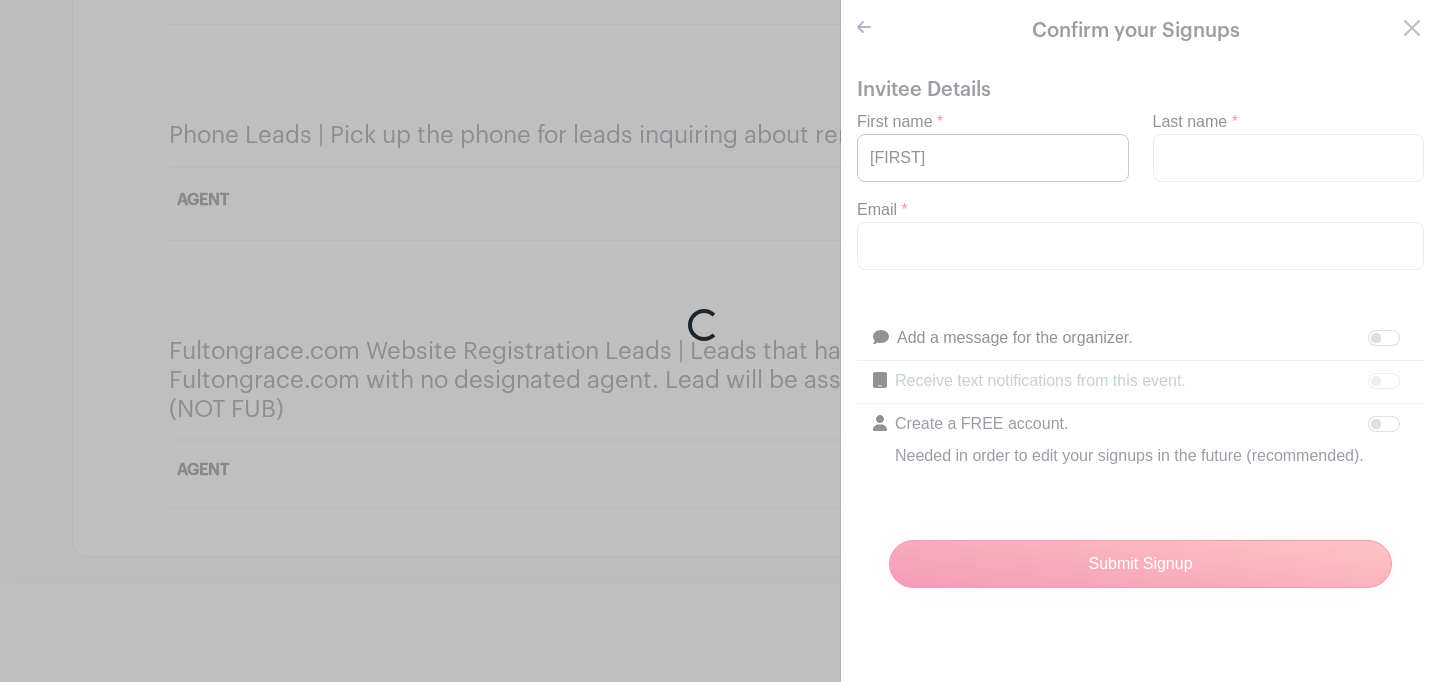 type on "[FIRST]" 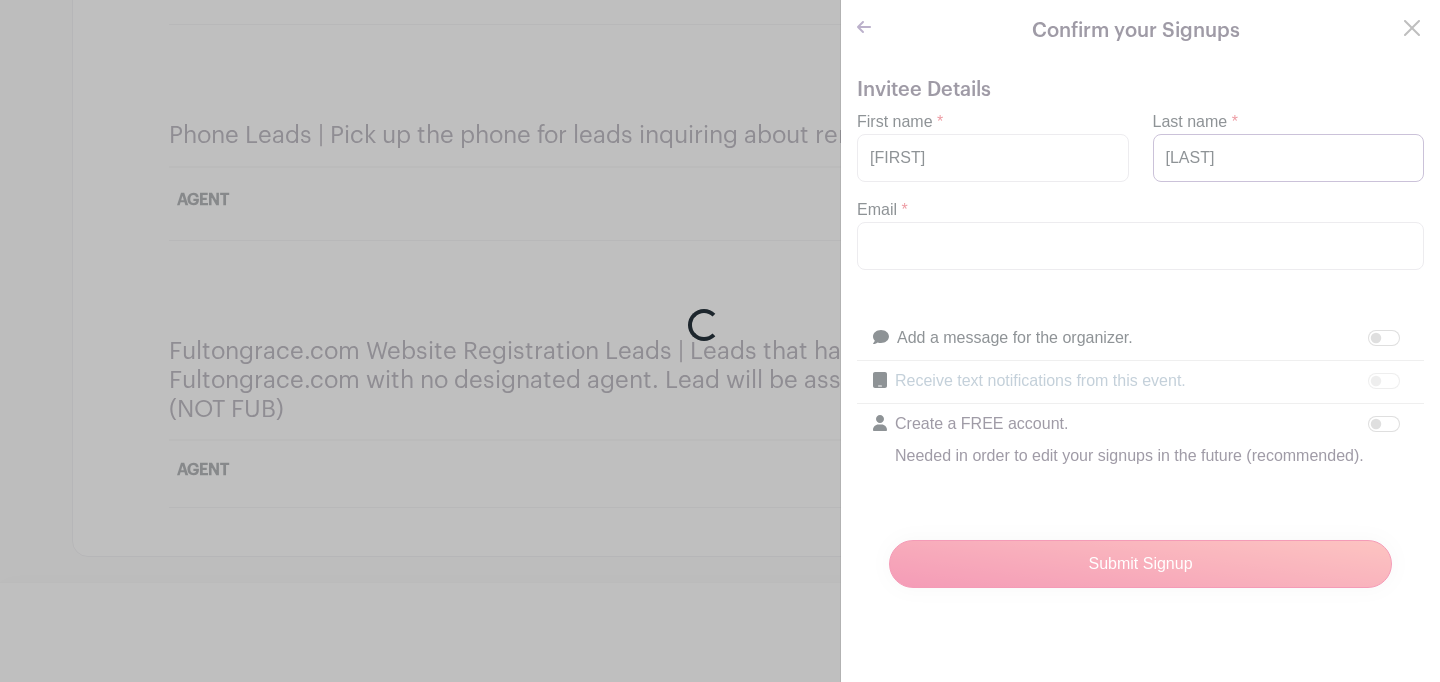 type on "[LAST]" 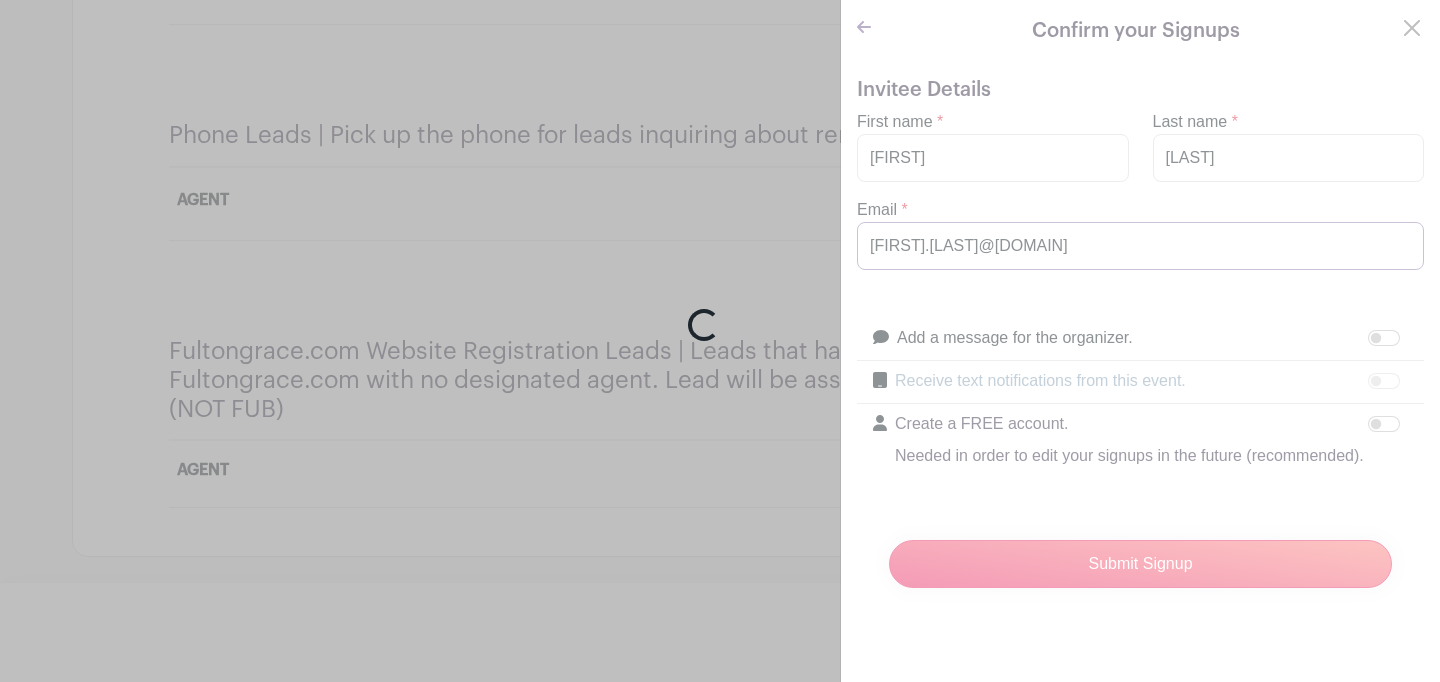 type on "[EMAIL]" 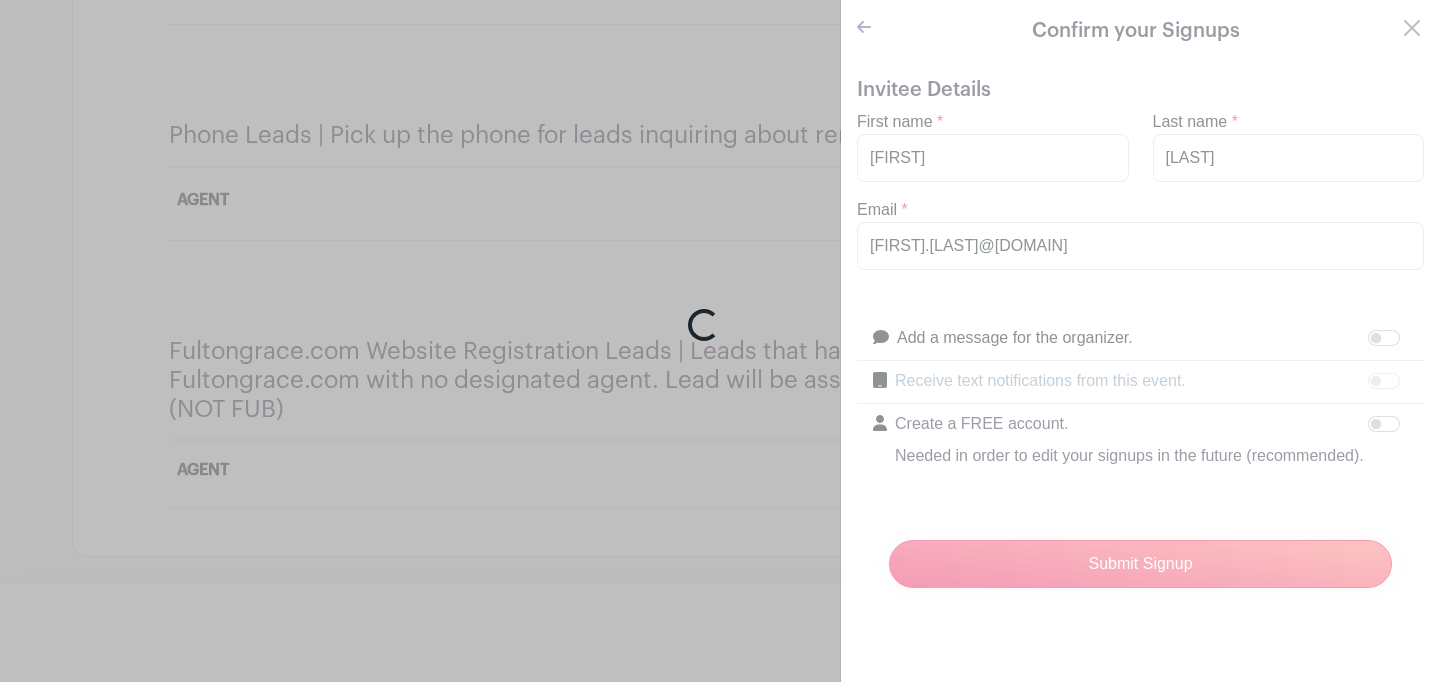 click on "Loading..." at bounding box center (720, 341) 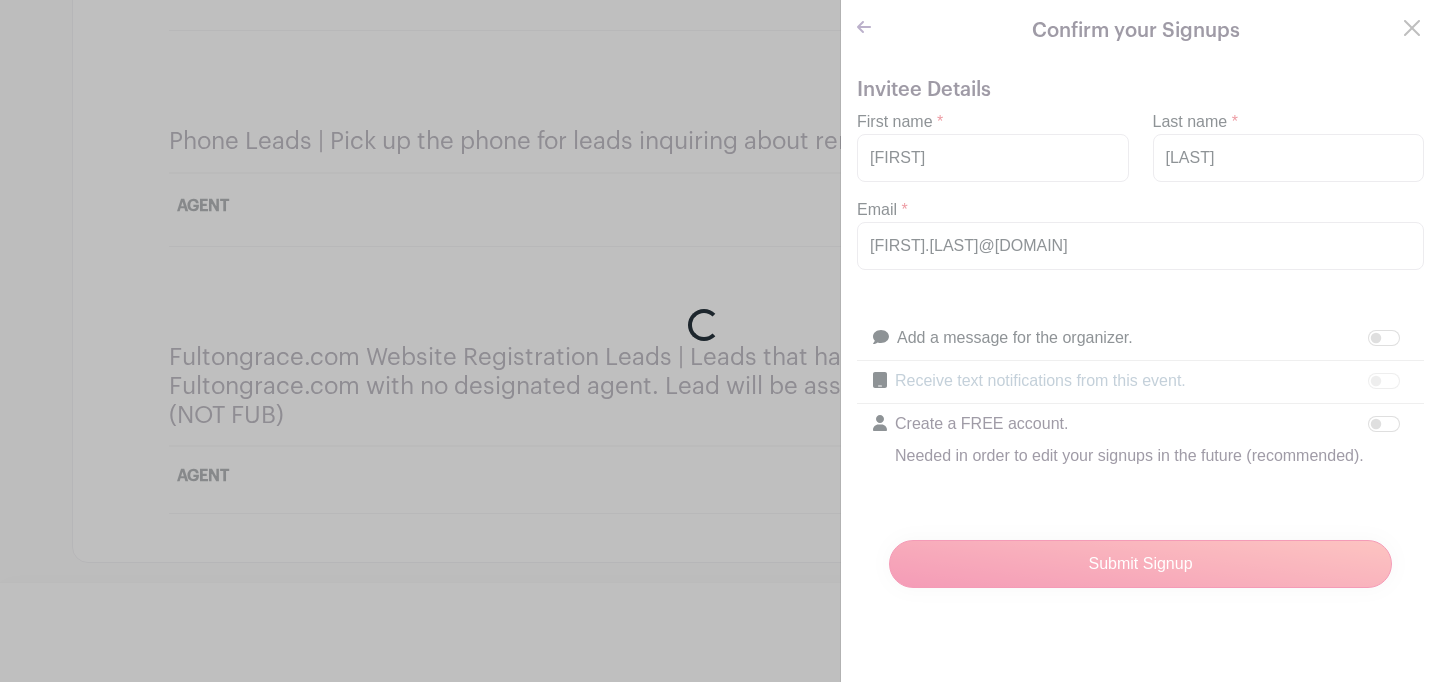 click on "Loading..." at bounding box center [720, 341] 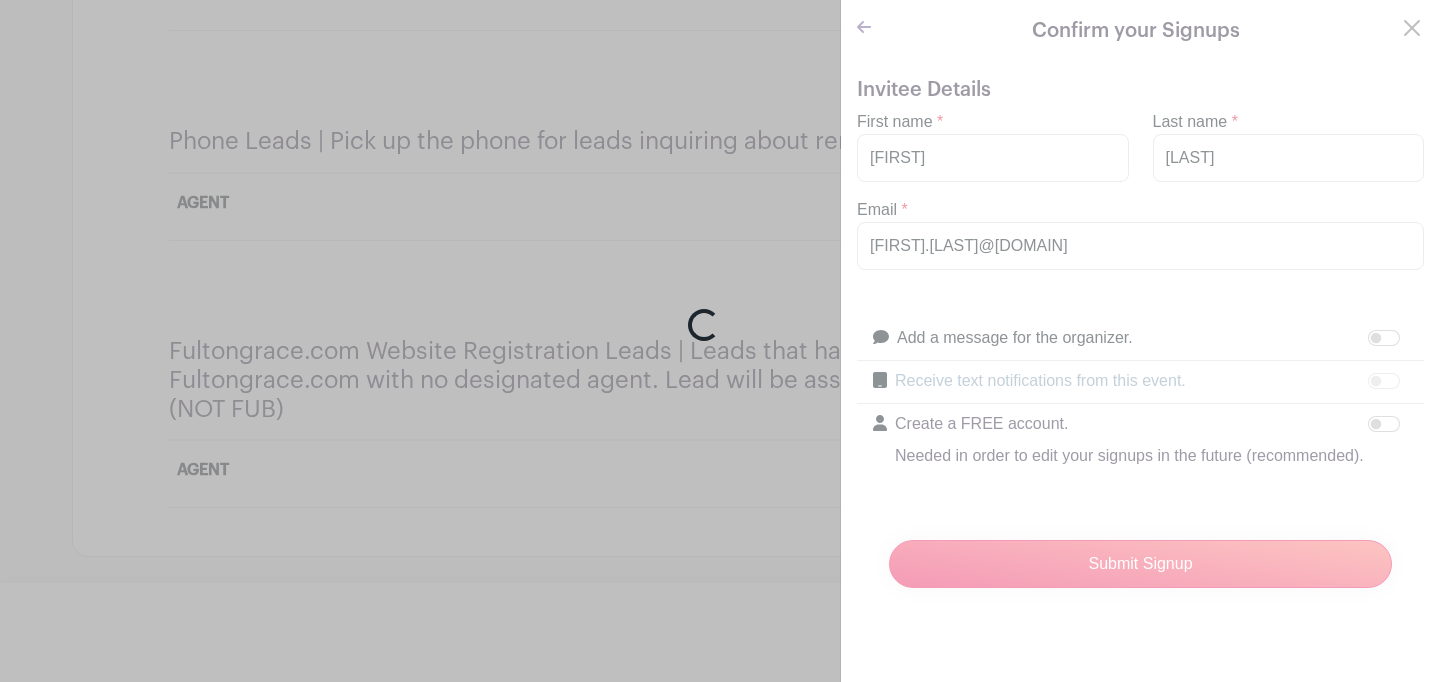 click on "Loading..." at bounding box center [720, 341] 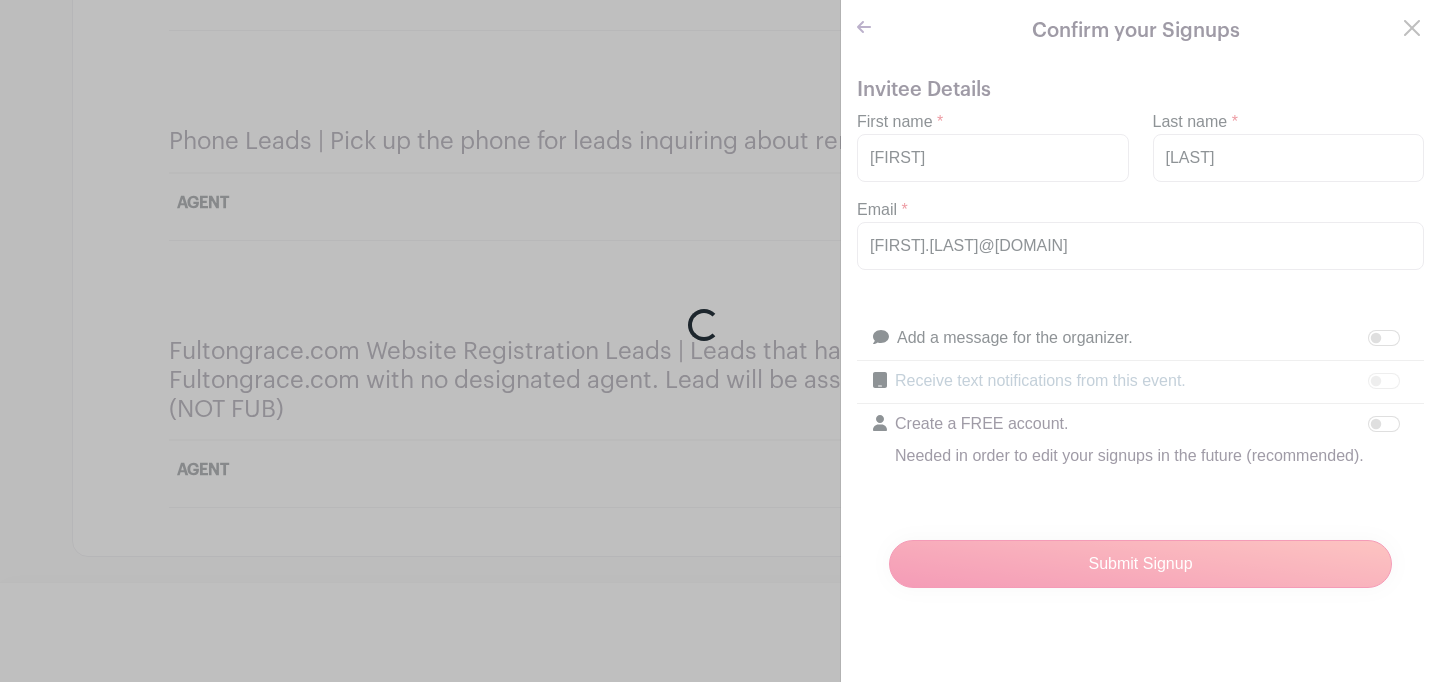 click on "Loading..." at bounding box center [720, 341] 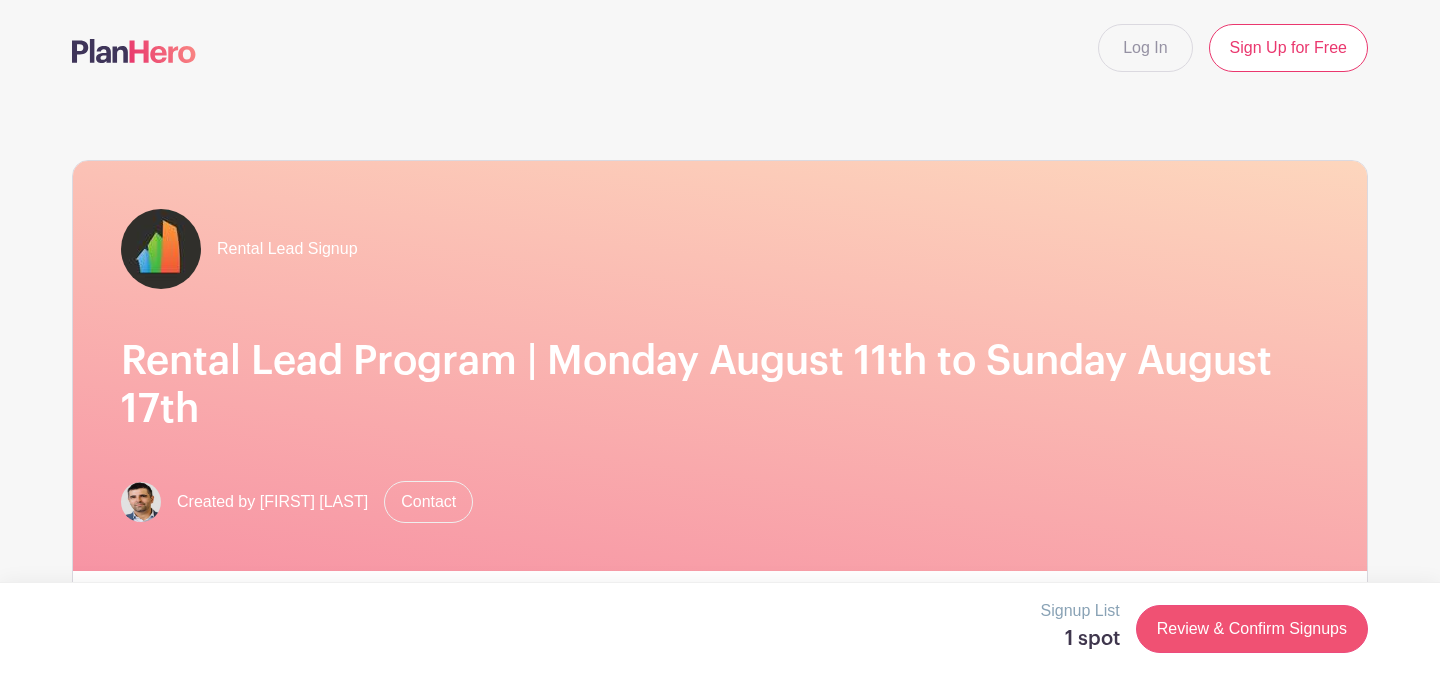 scroll, scrollTop: 0, scrollLeft: 0, axis: both 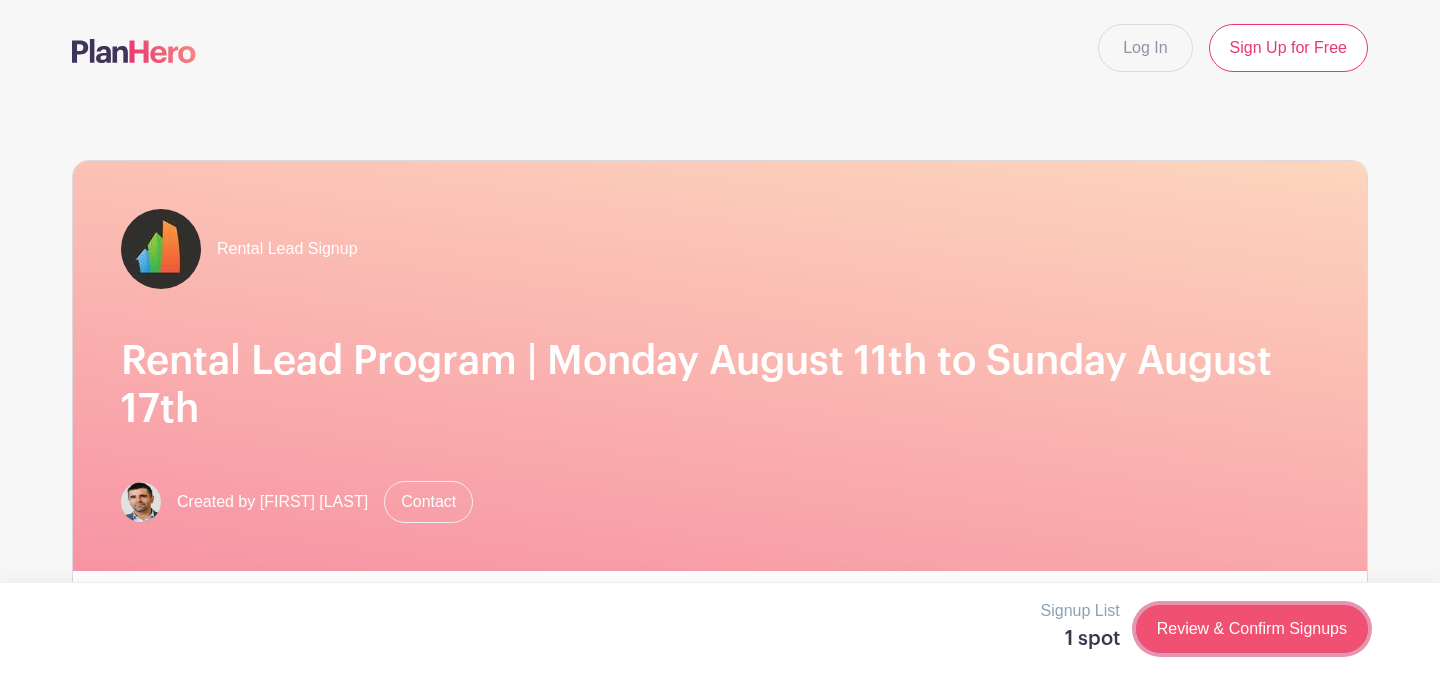 click on "Review & Confirm Signups" at bounding box center [1252, 629] 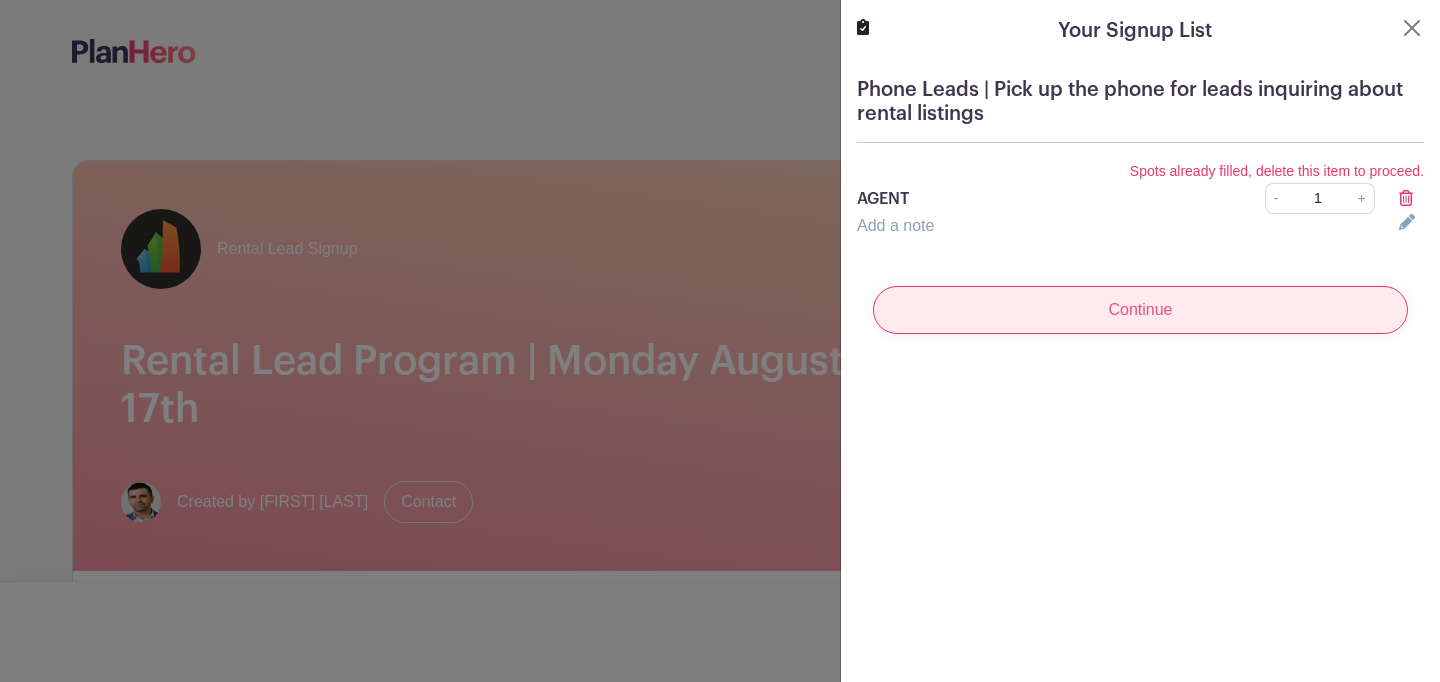 click on "Continue" at bounding box center [1140, 310] 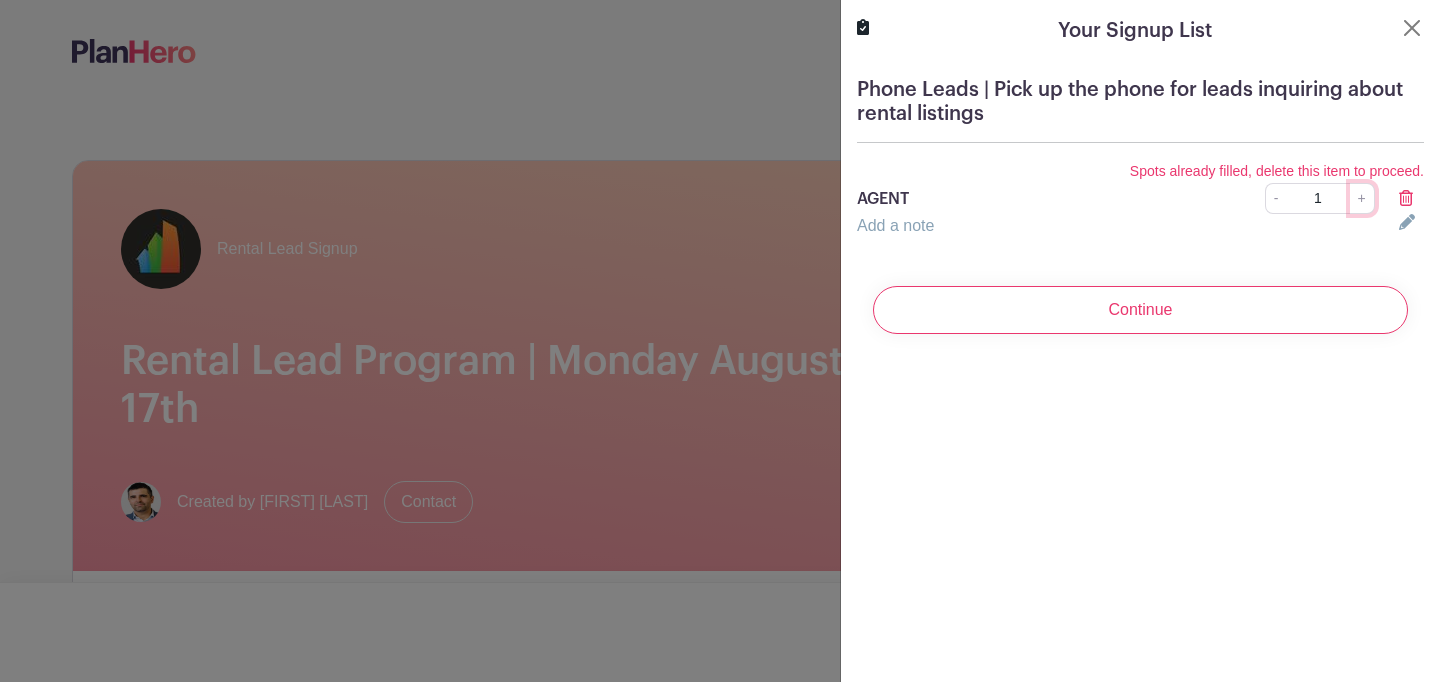 click on "+" at bounding box center [1362, 198] 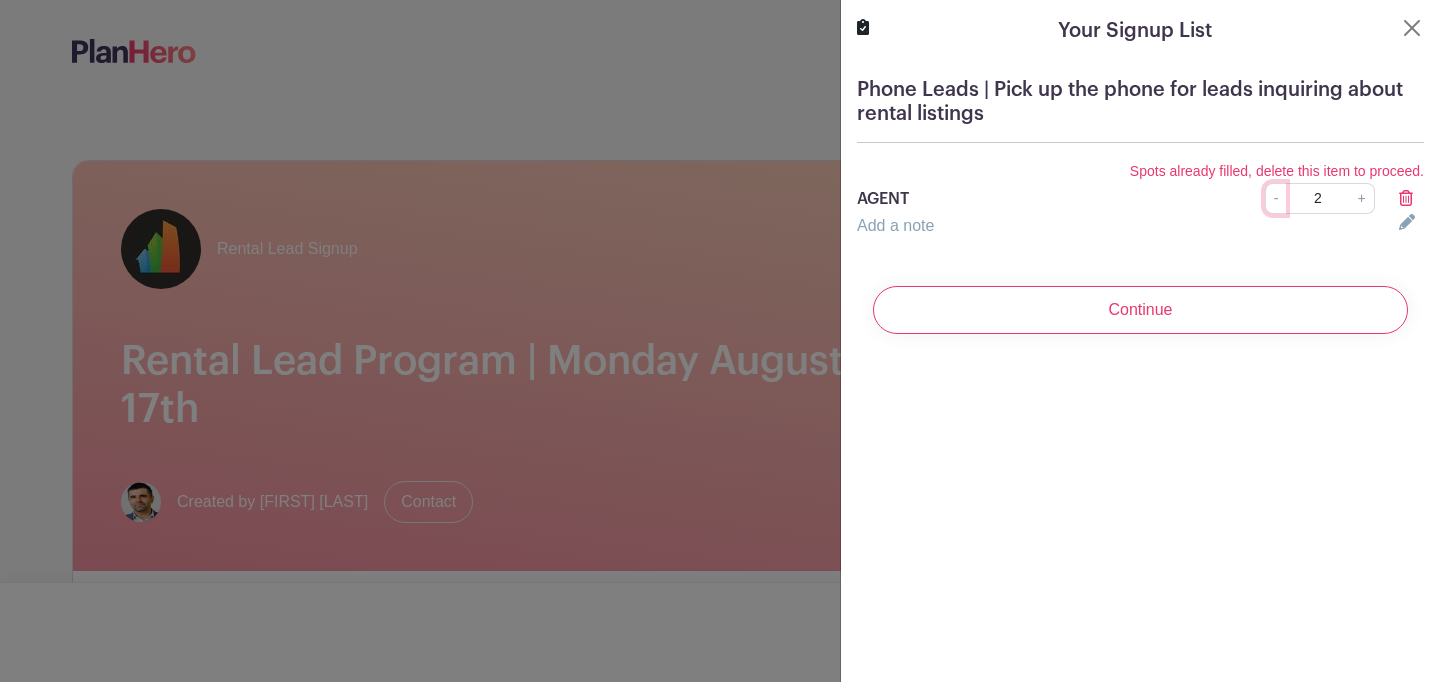 click on "-" at bounding box center [1276, 198] 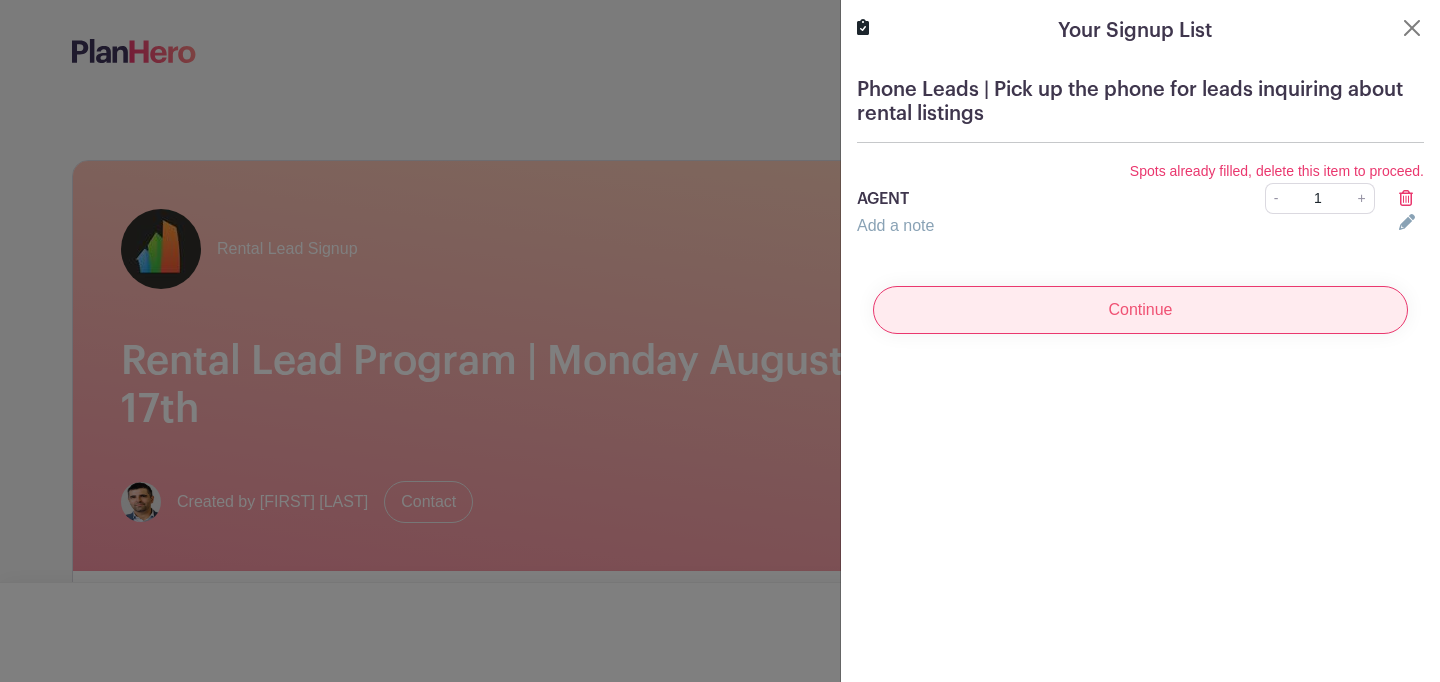 click on "Continue" at bounding box center (1140, 310) 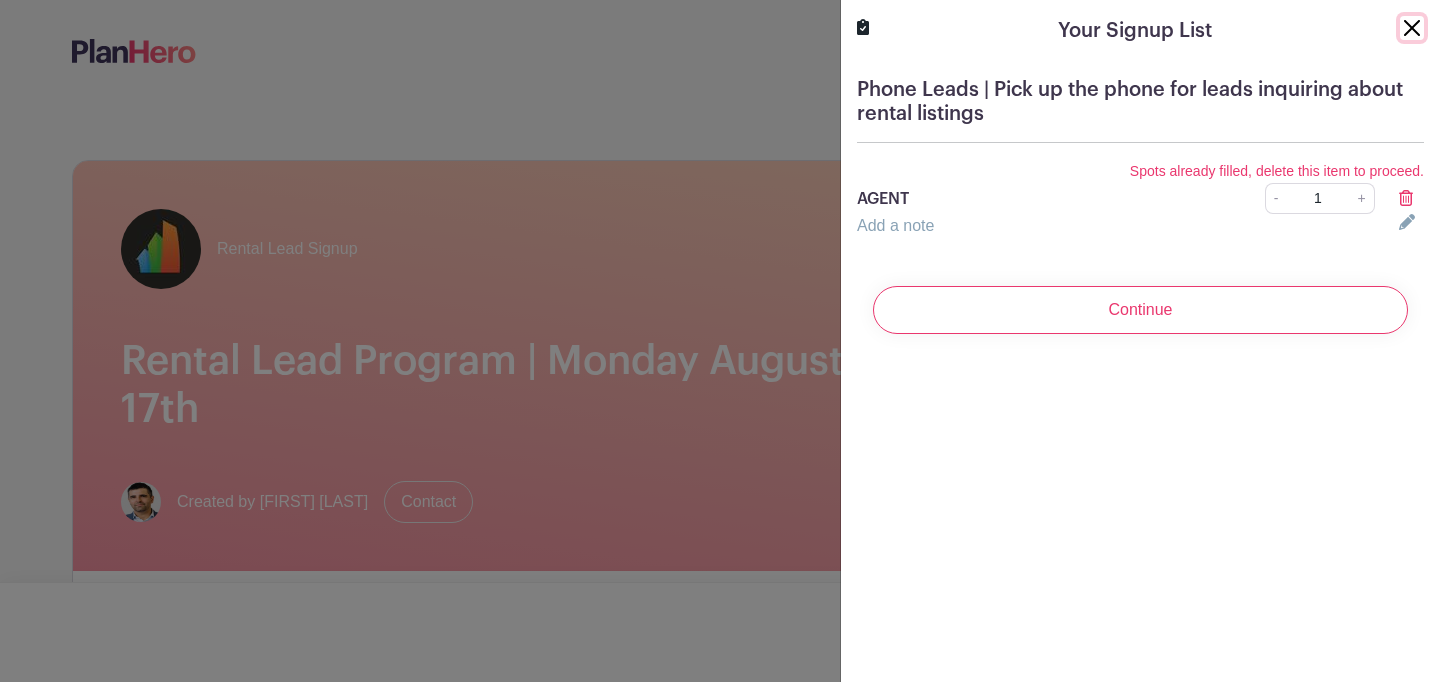 click at bounding box center (1412, 28) 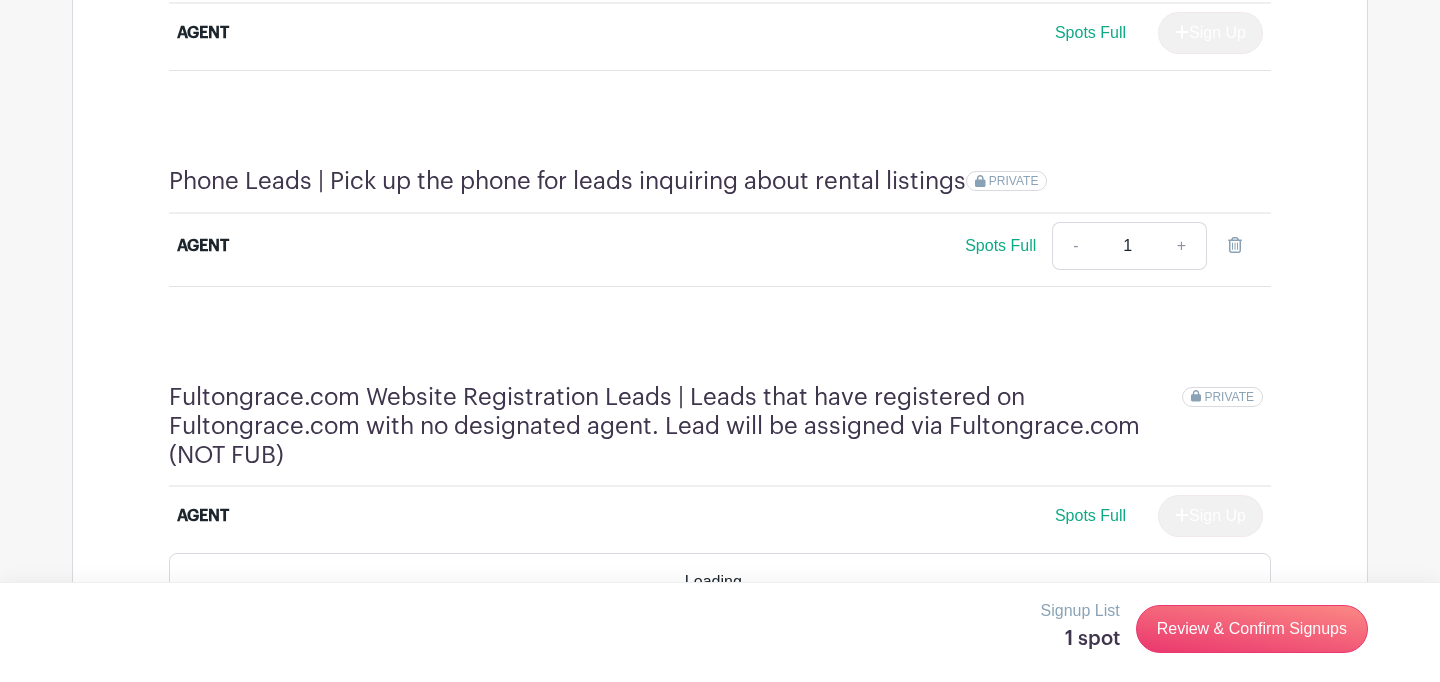 scroll, scrollTop: 4611, scrollLeft: 0, axis: vertical 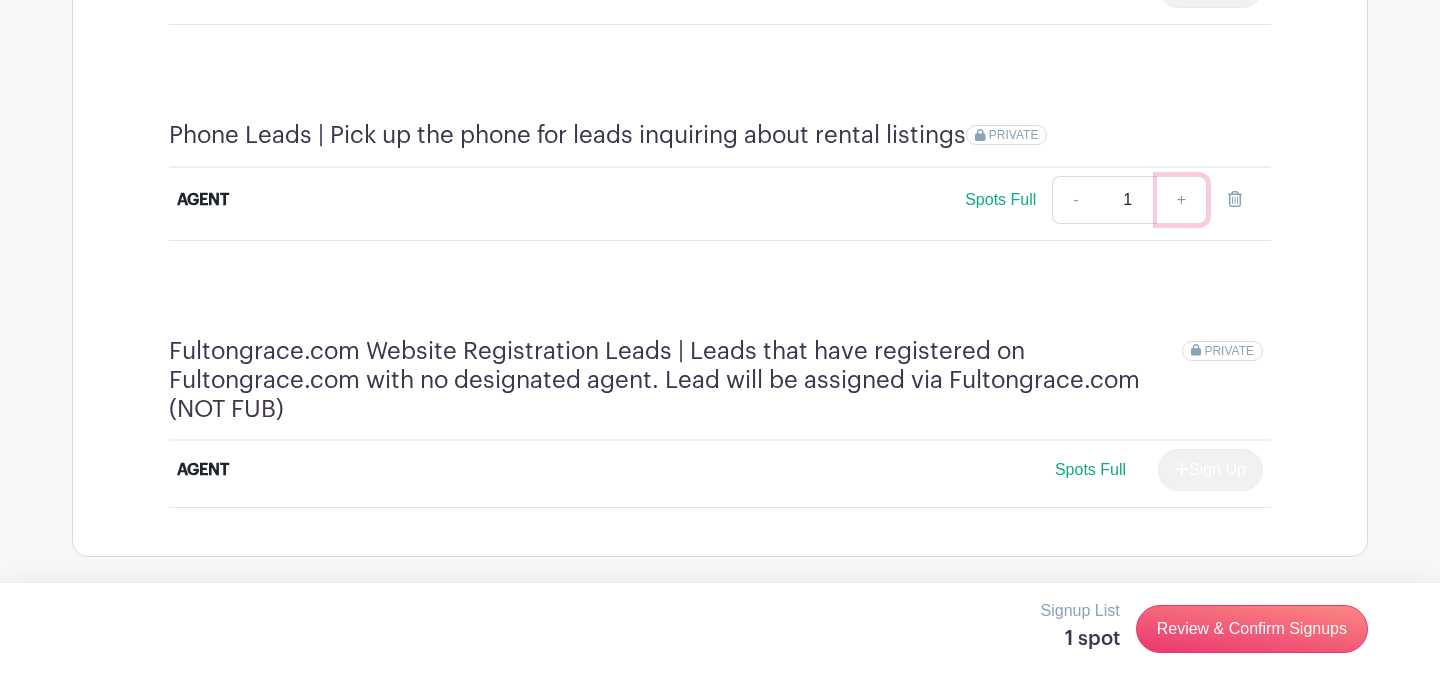click on "+" at bounding box center [1182, 200] 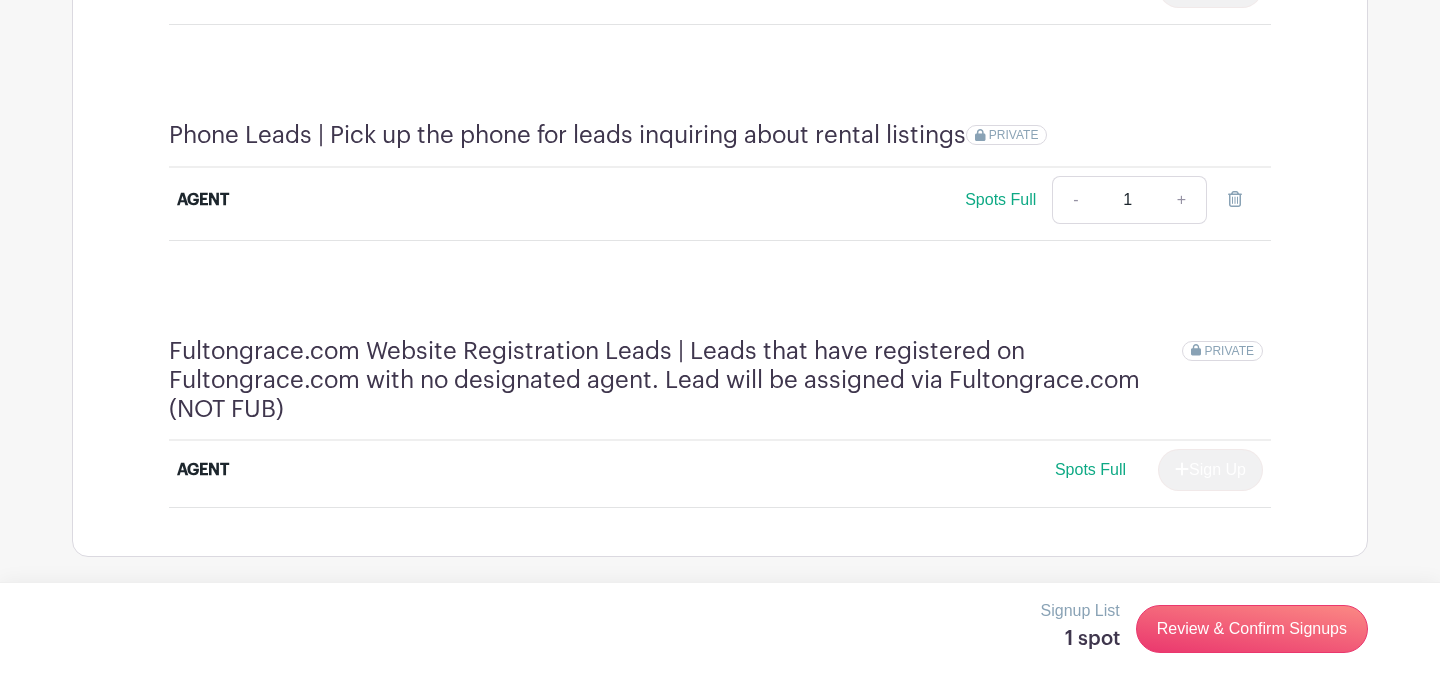 type on "2" 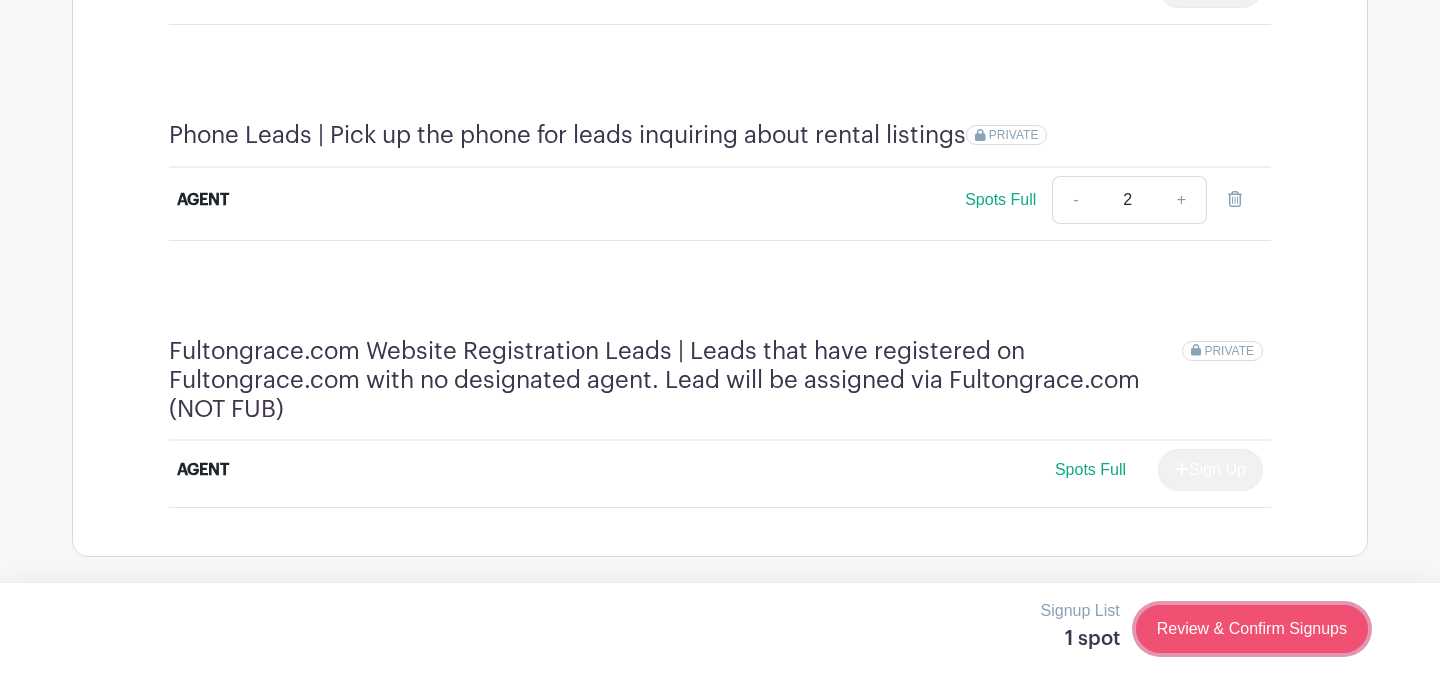 click on "Review & Confirm Signups" at bounding box center [1252, 629] 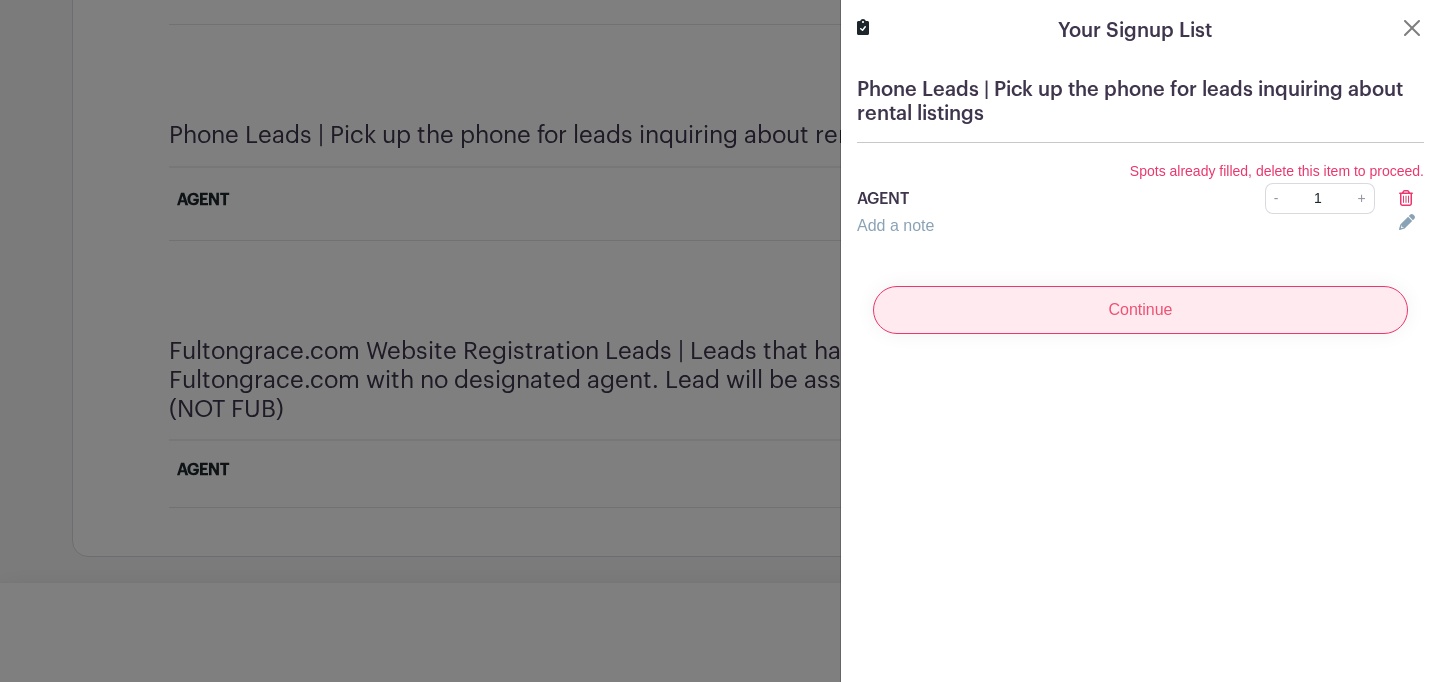 click on "Continue" at bounding box center (1140, 310) 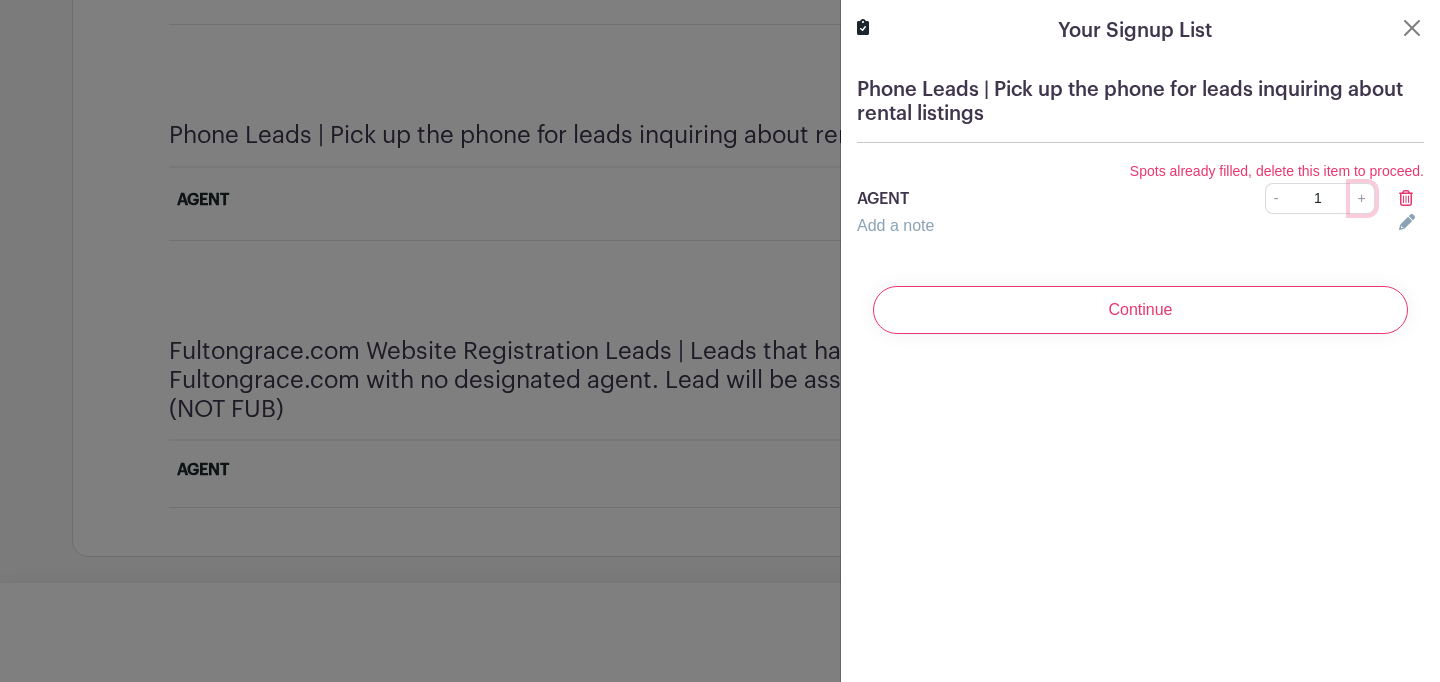 click on "+" at bounding box center [1362, 198] 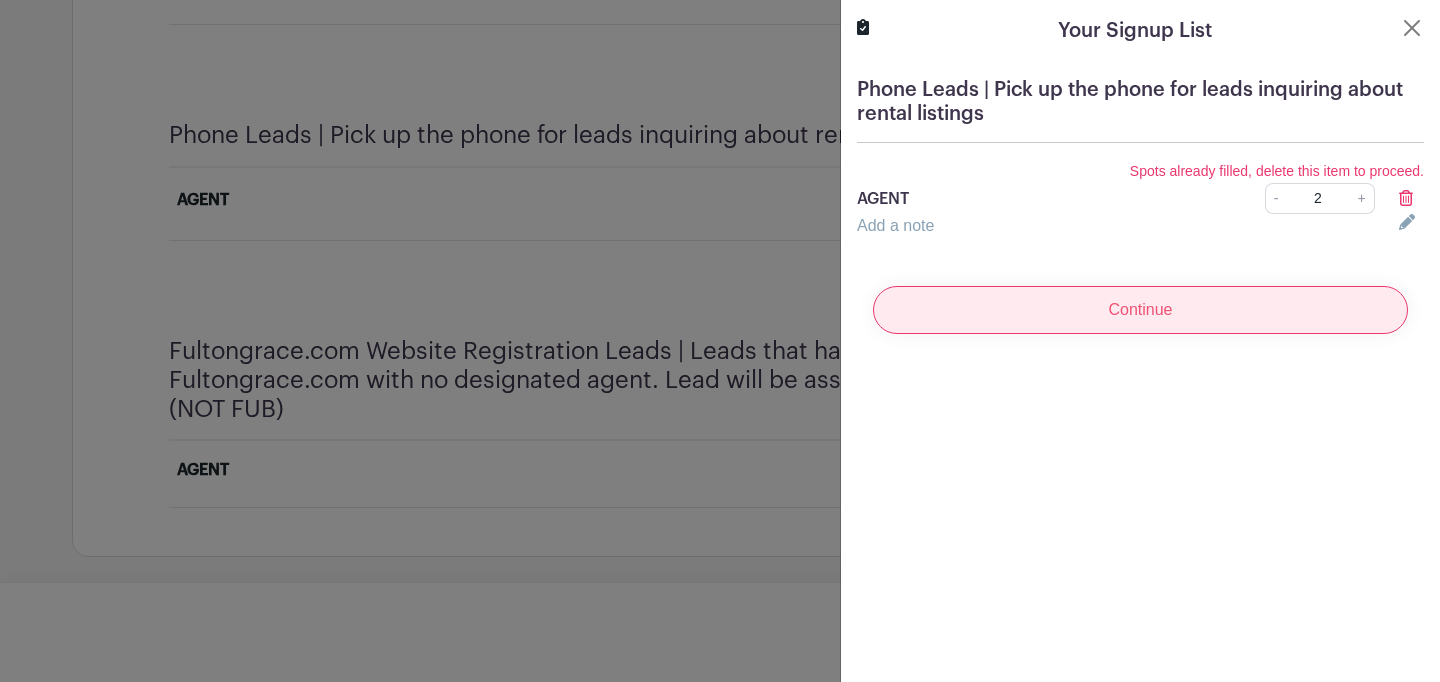 click on "Continue" at bounding box center (1140, 310) 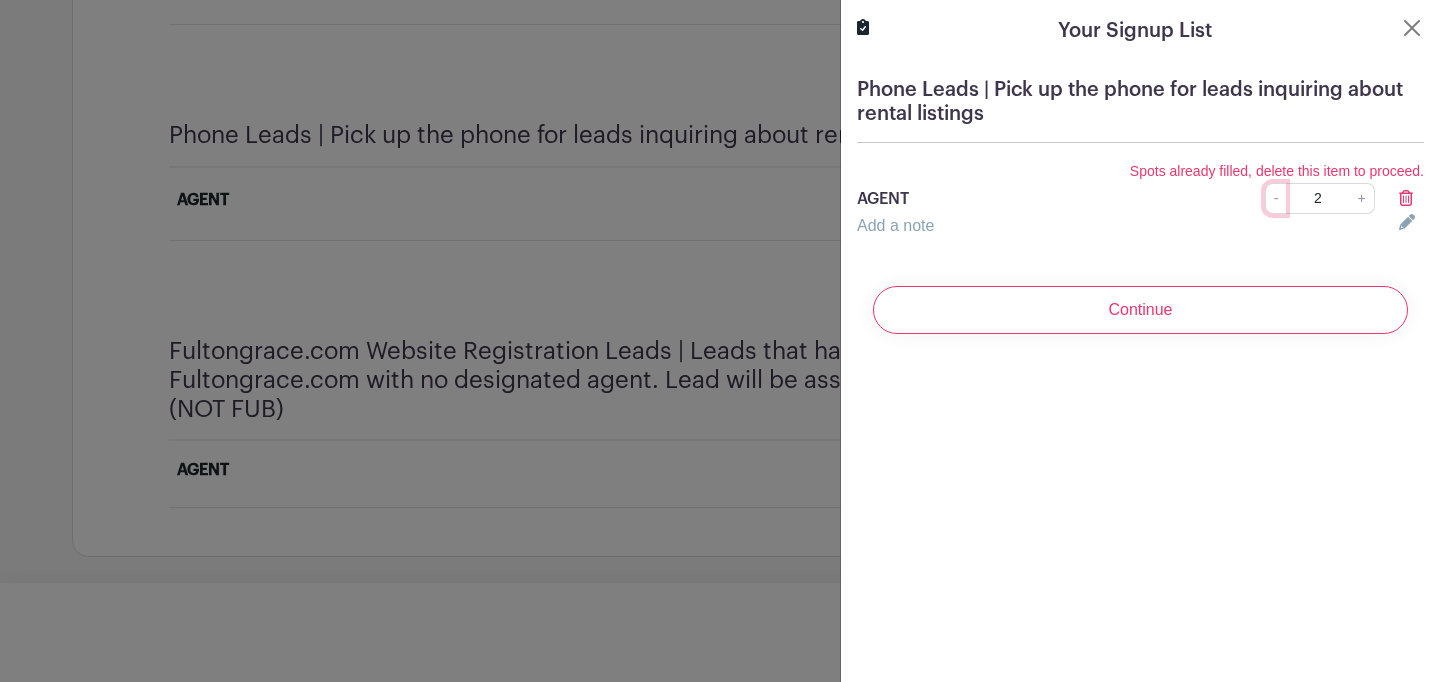 click on "-" at bounding box center [1276, 198] 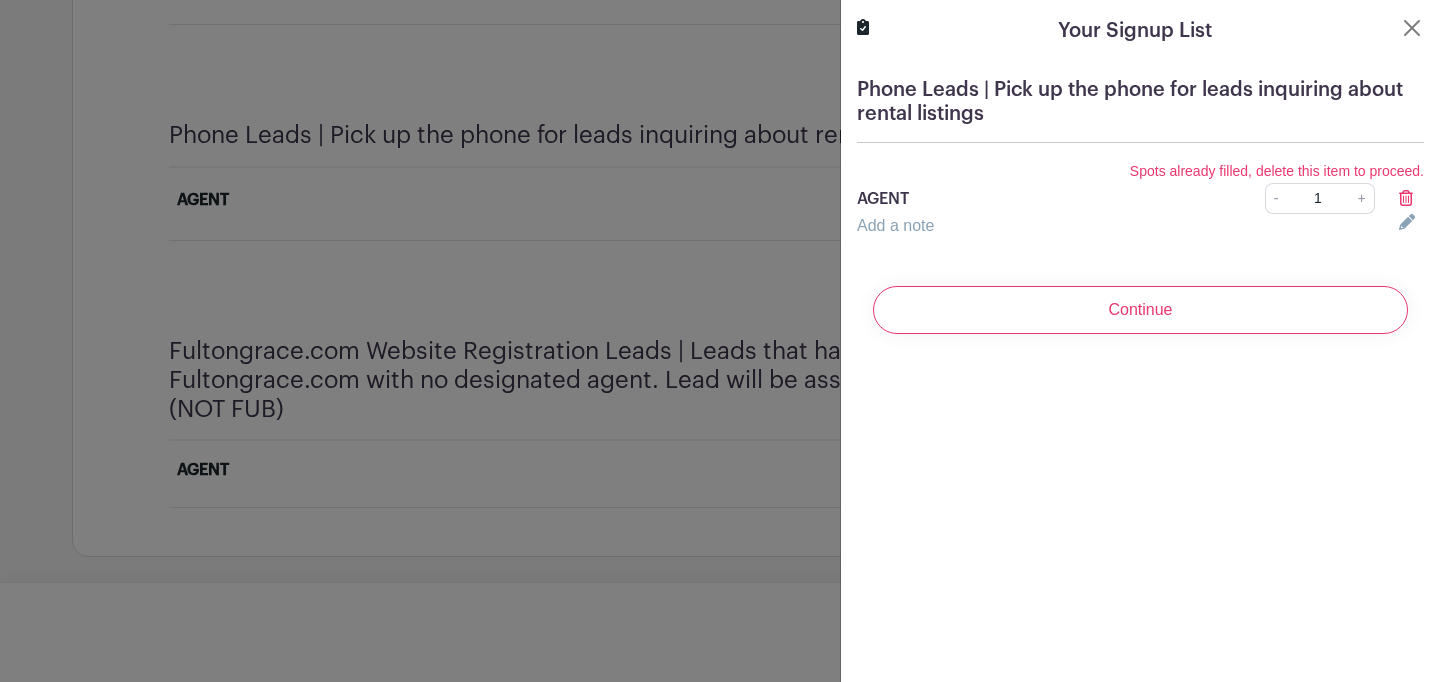 click on "Continue" at bounding box center [1140, 310] 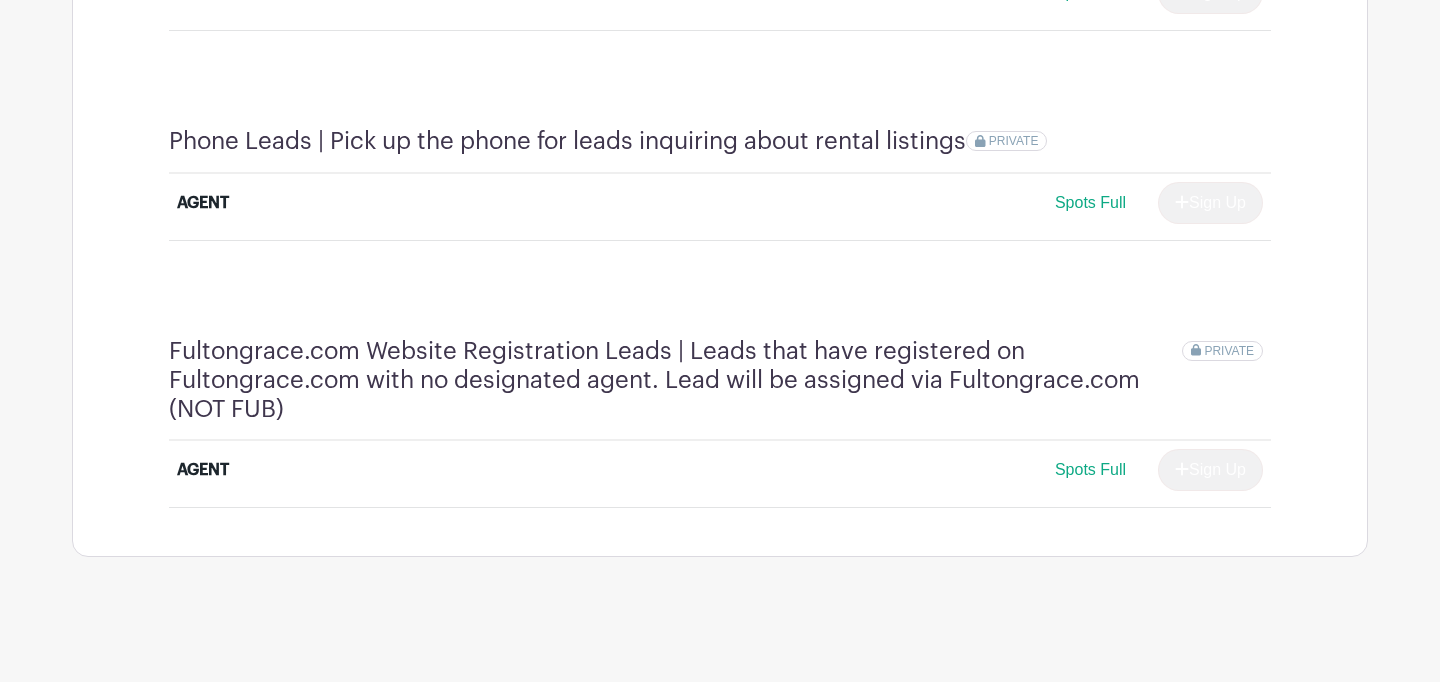 click on "Log In
Sign Up for Free
Rental Lead Signup
Rental Lead Program | Monday August 11th to Sunday August 17th
Created by Adam Ballog
Contact
RENTAL LEADS | Distributed through Follow Up Boss on a Round Robin Basis
You are allowed to sign up for  ONLY 2  of the groups below.    (Some neighborhoods are broken into two groups based on price of the listing)   *** Please Note! Leads distributed within these groups will be qualified by an FG employee
before they are delegated - 3B, 5, 7A, 7B and 11!
Name
Email
Phone" at bounding box center [720, -1962] 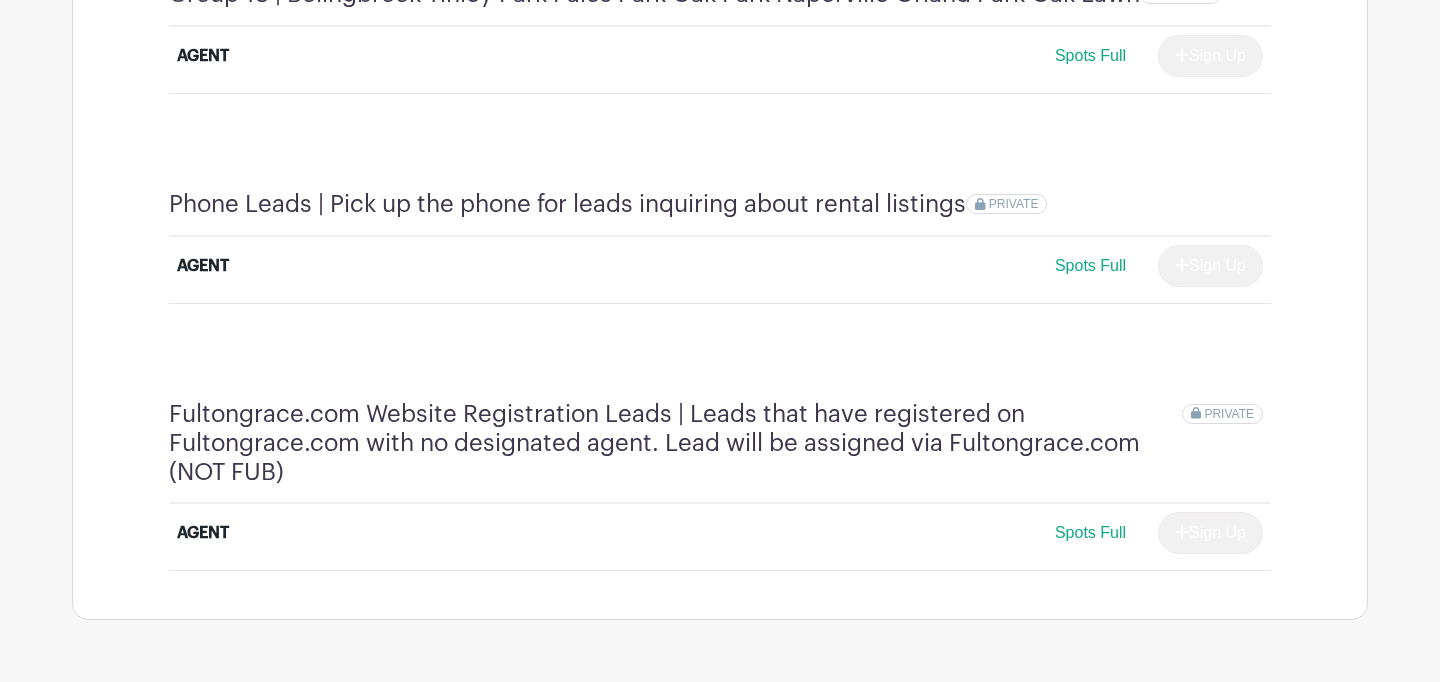 scroll, scrollTop: 4548, scrollLeft: 0, axis: vertical 